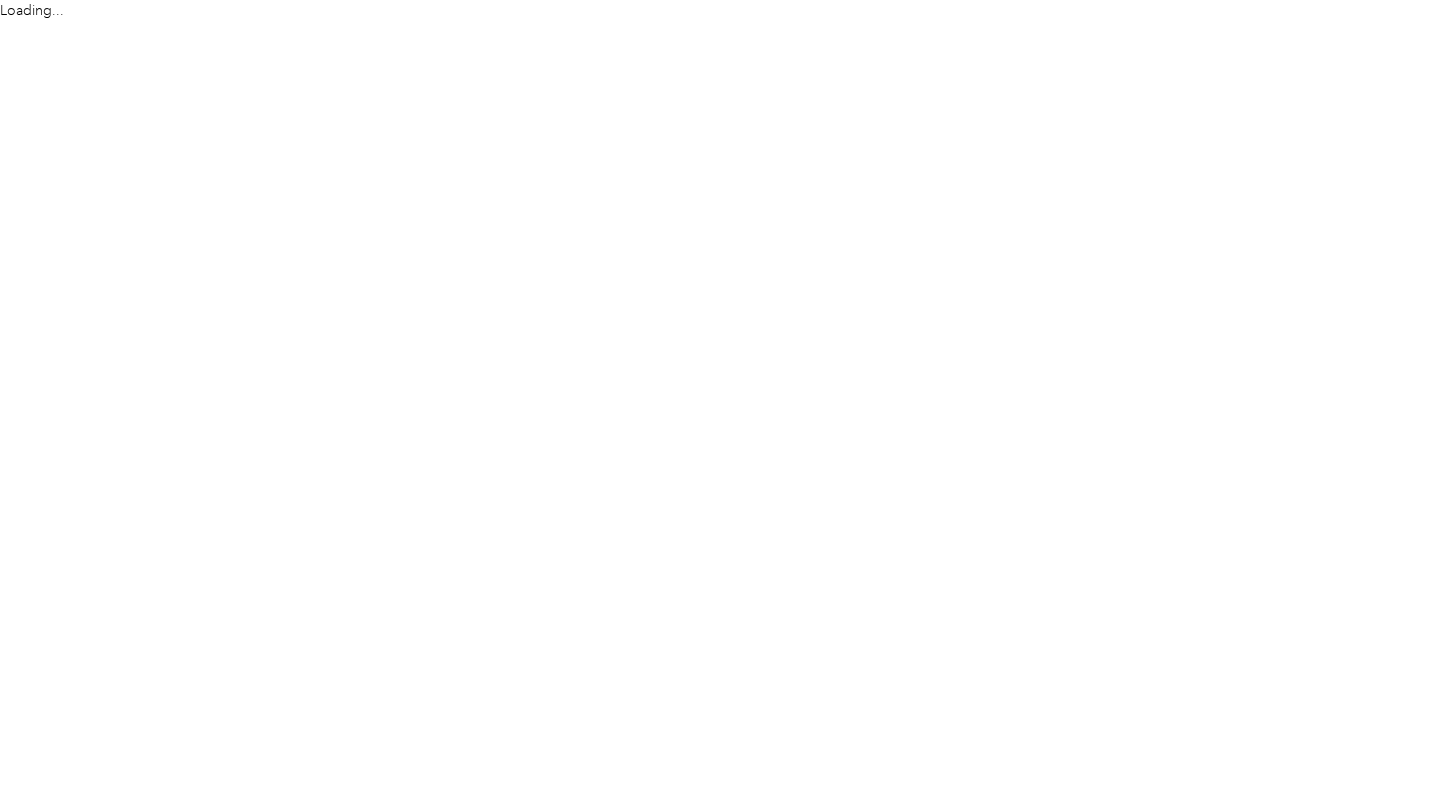 scroll, scrollTop: 0, scrollLeft: 0, axis: both 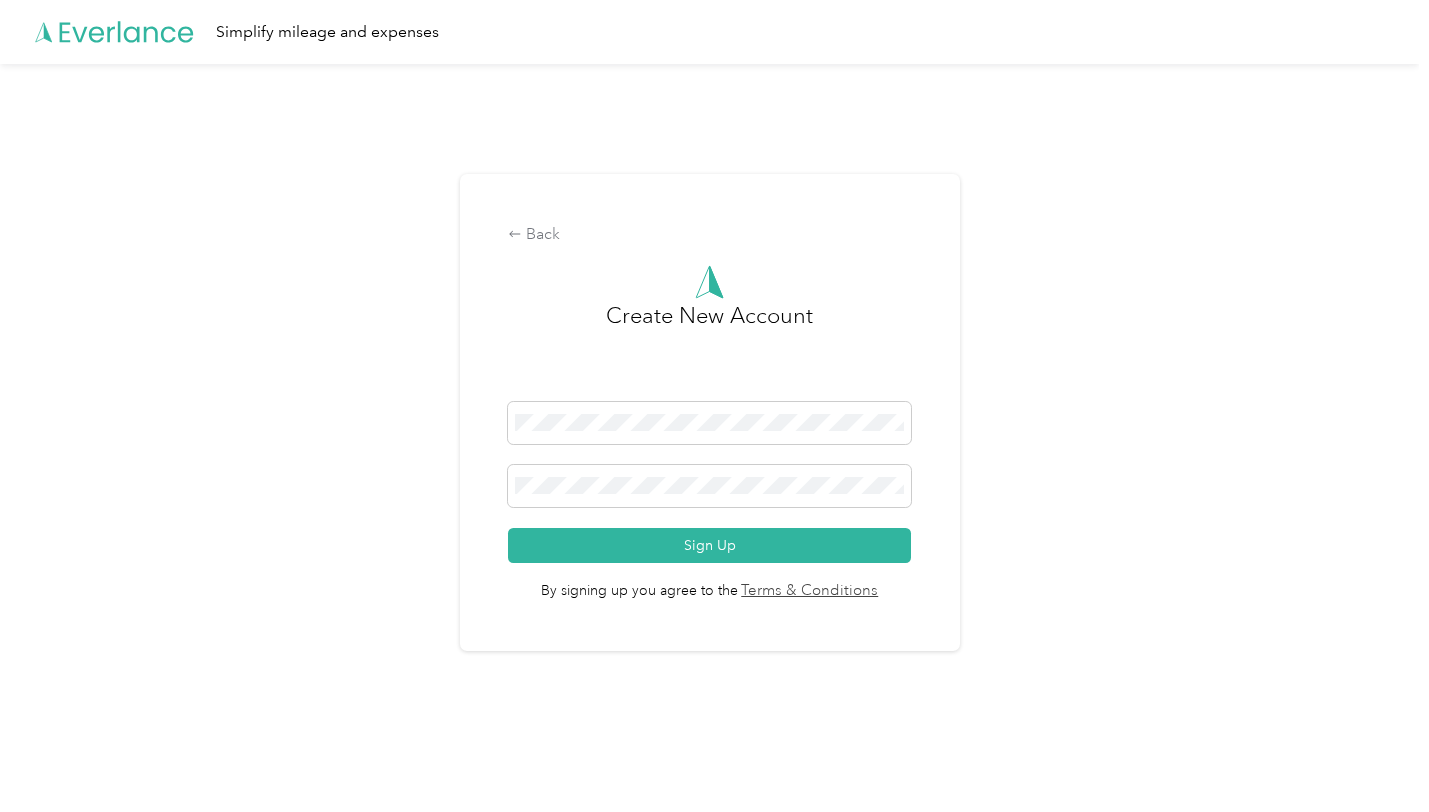 click on "Back Create New Account Sign Up By signing up you agree to the Terms & Conditions" at bounding box center (710, 412) 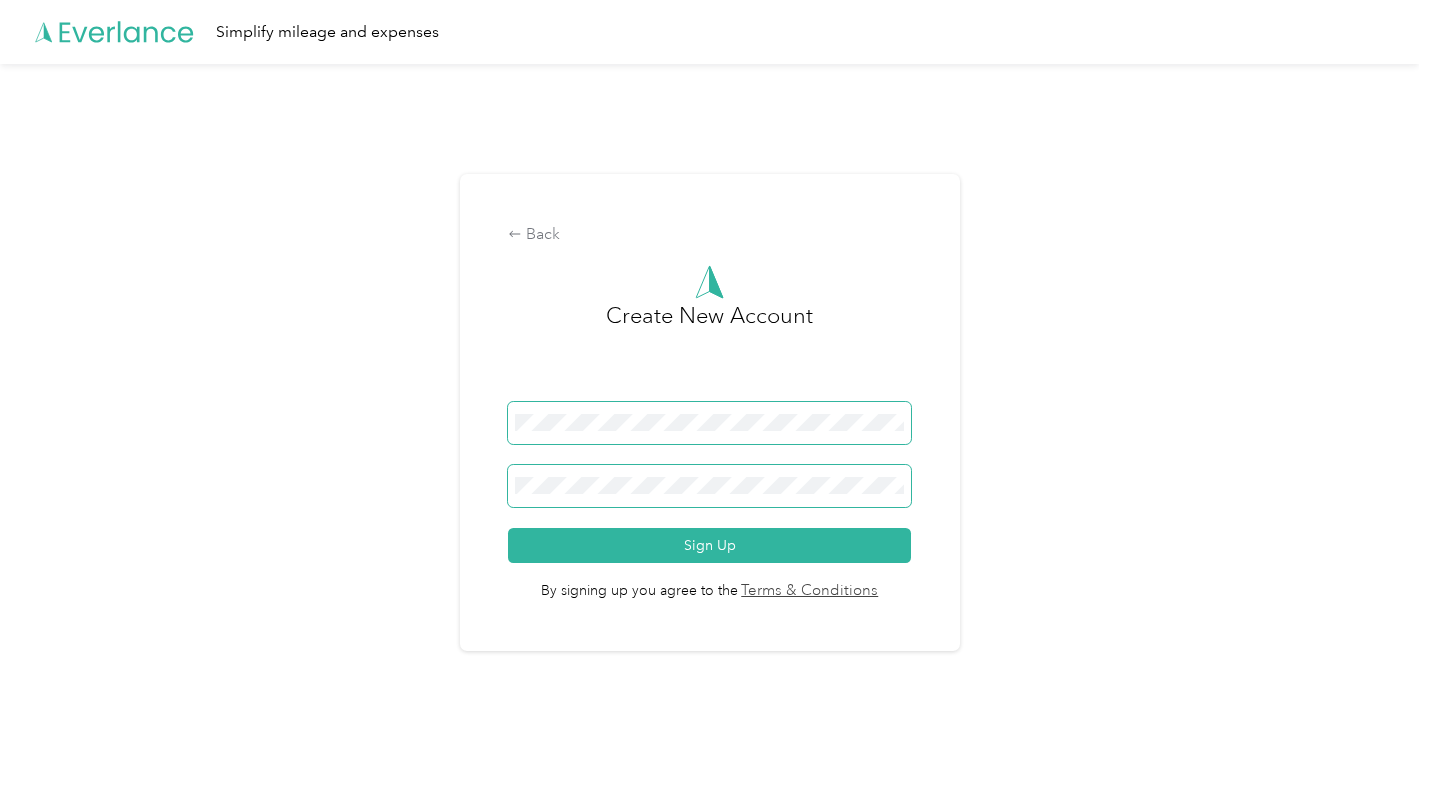 click on "Sign Up" at bounding box center [709, 545] 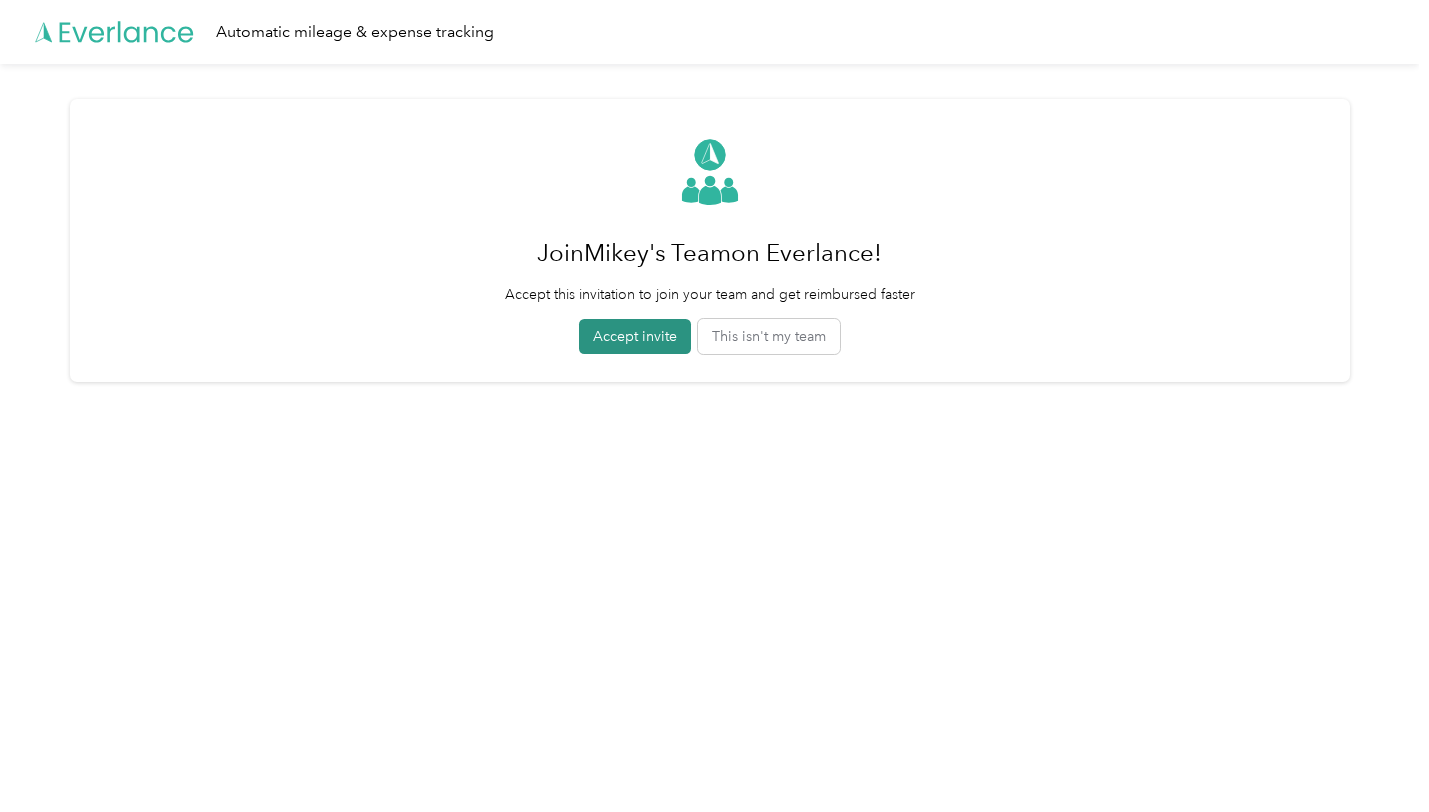 click on "Accept invite" at bounding box center (635, 336) 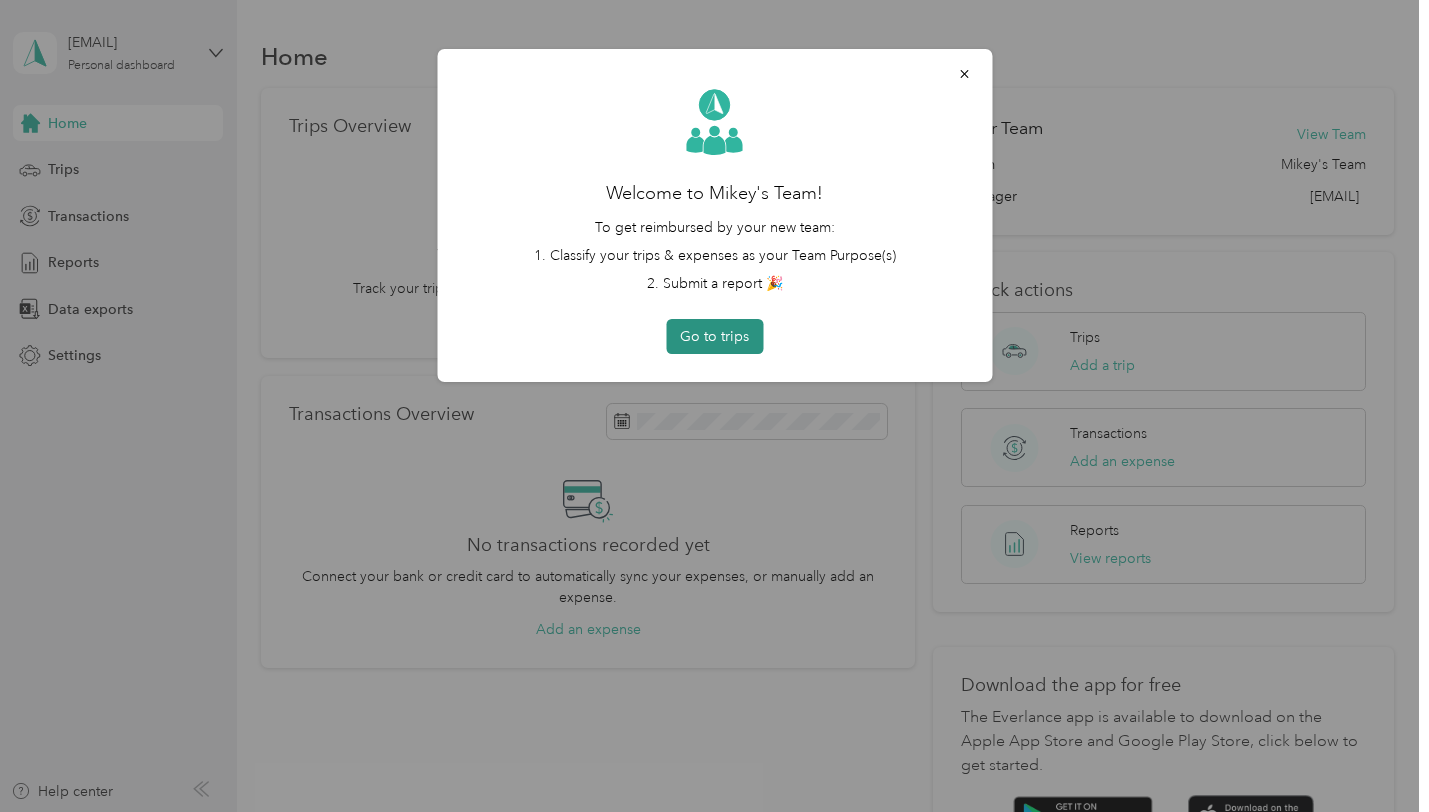 click on "Go to trips" at bounding box center (714, 336) 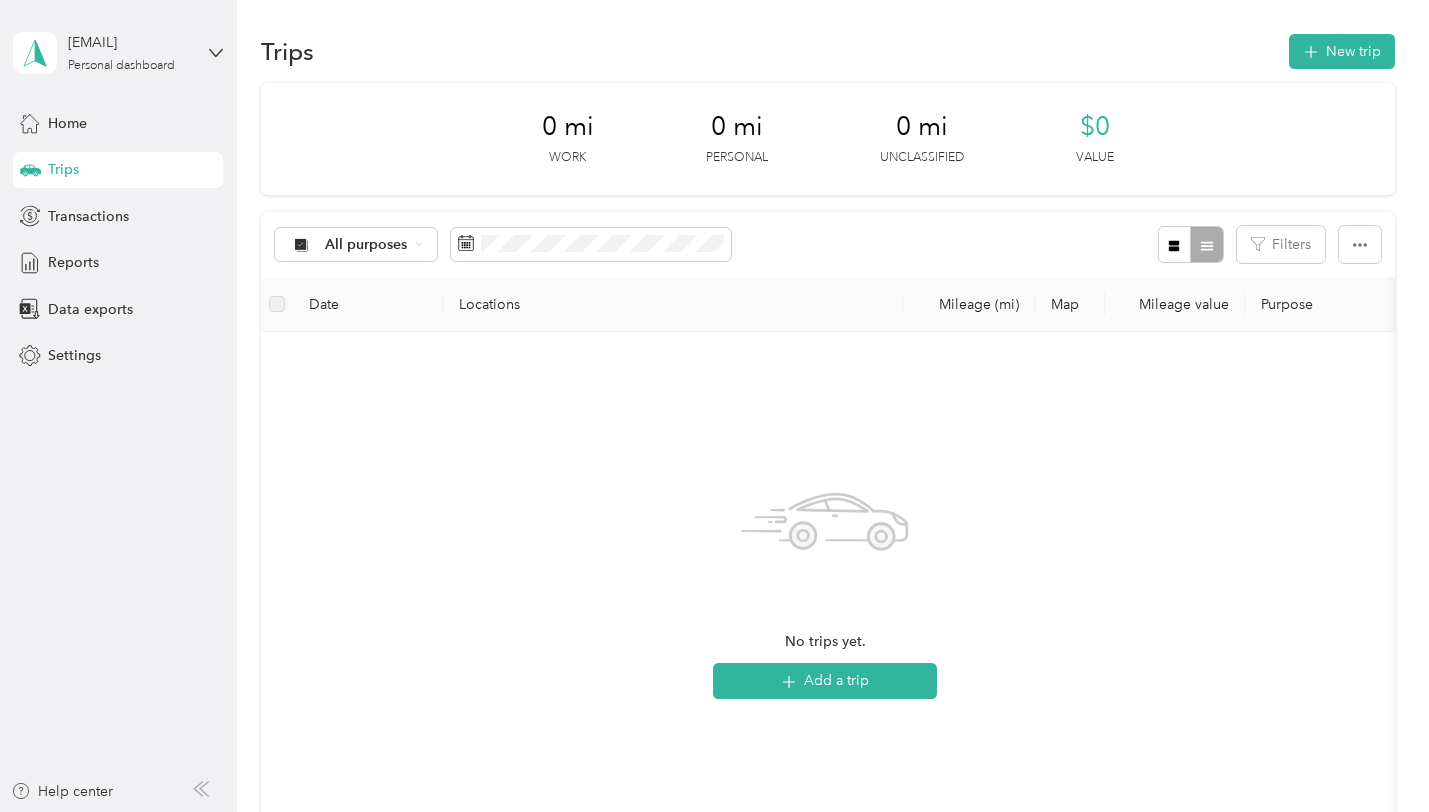 scroll, scrollTop: 0, scrollLeft: 0, axis: both 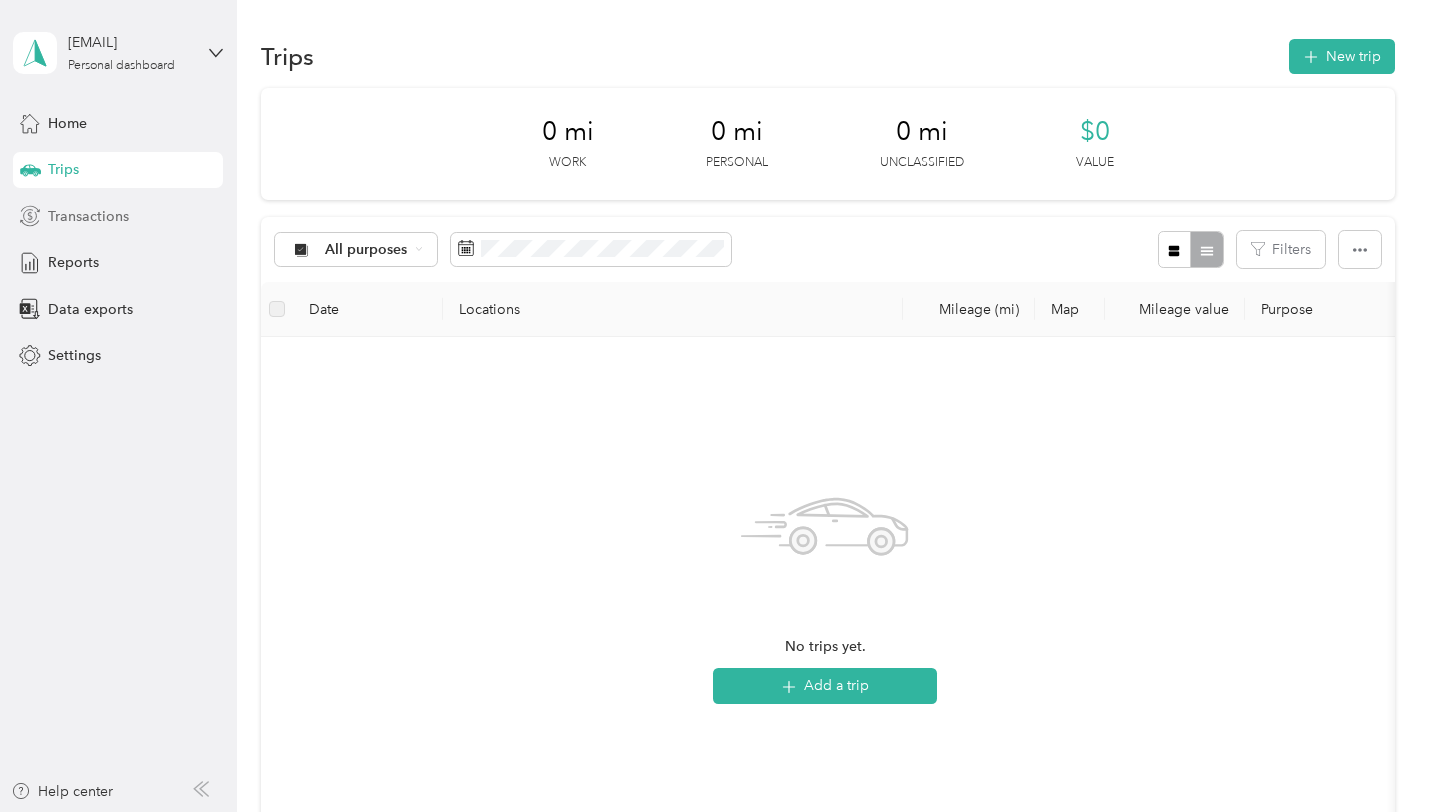 click on "Transactions" at bounding box center [88, 216] 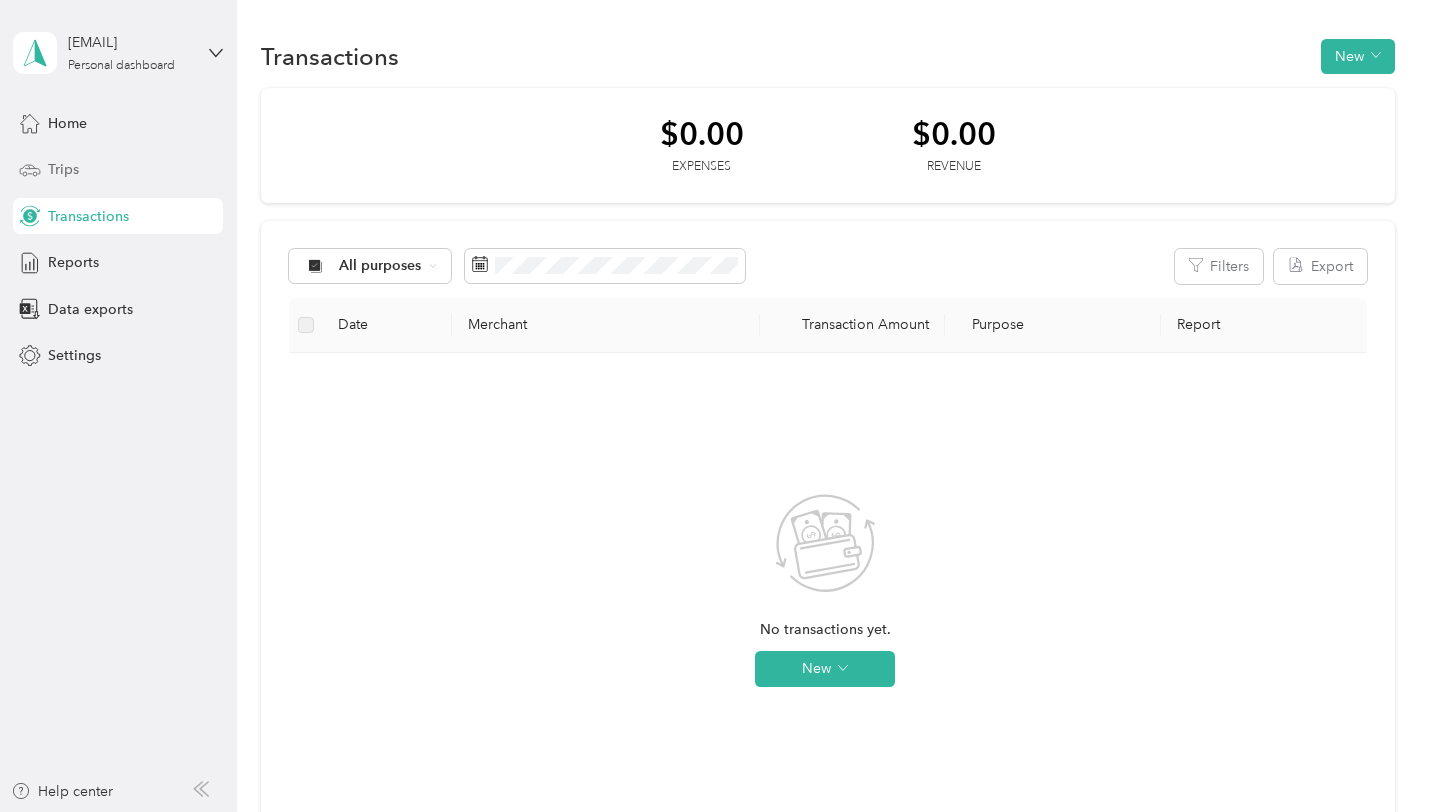 click on "Trips" at bounding box center [118, 170] 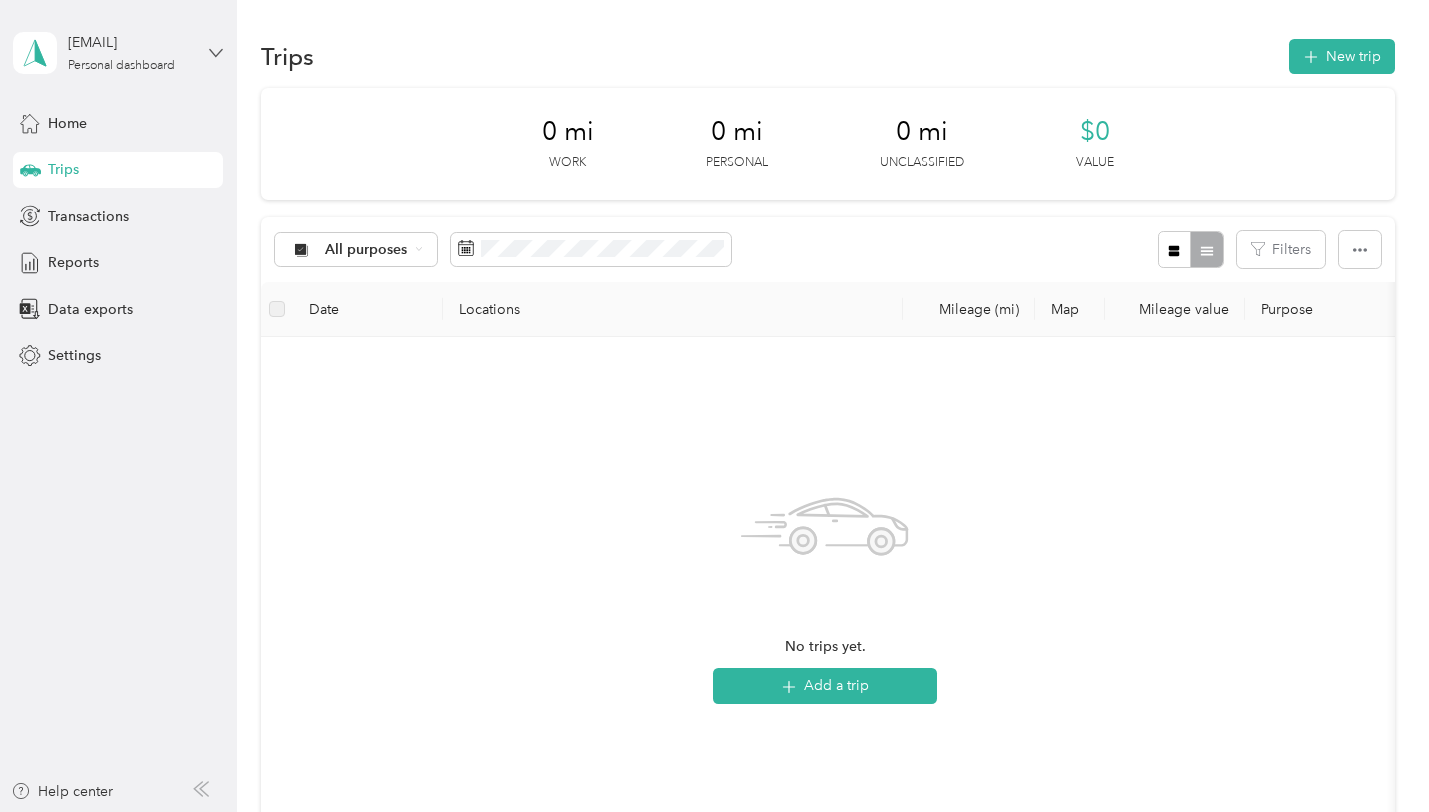 click 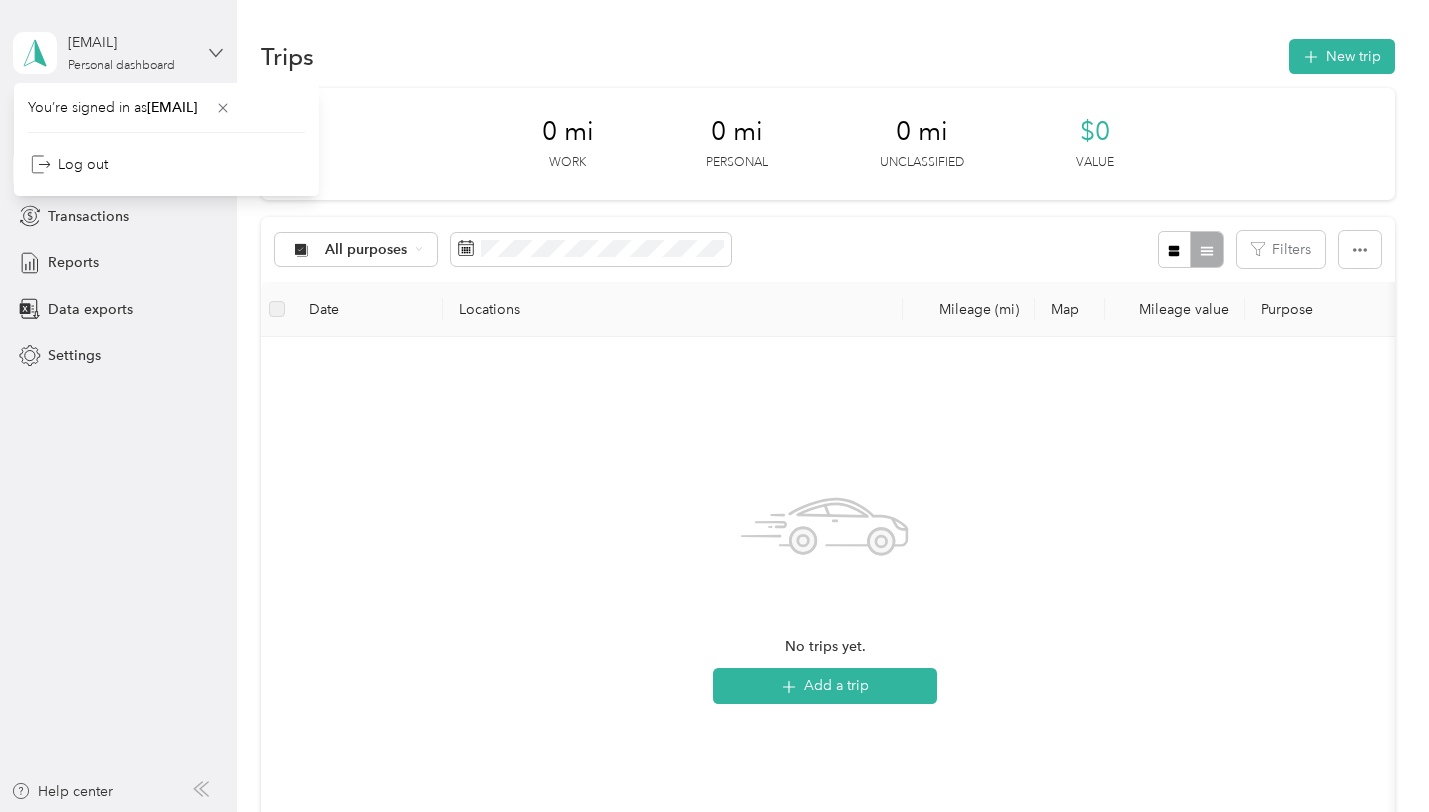 click 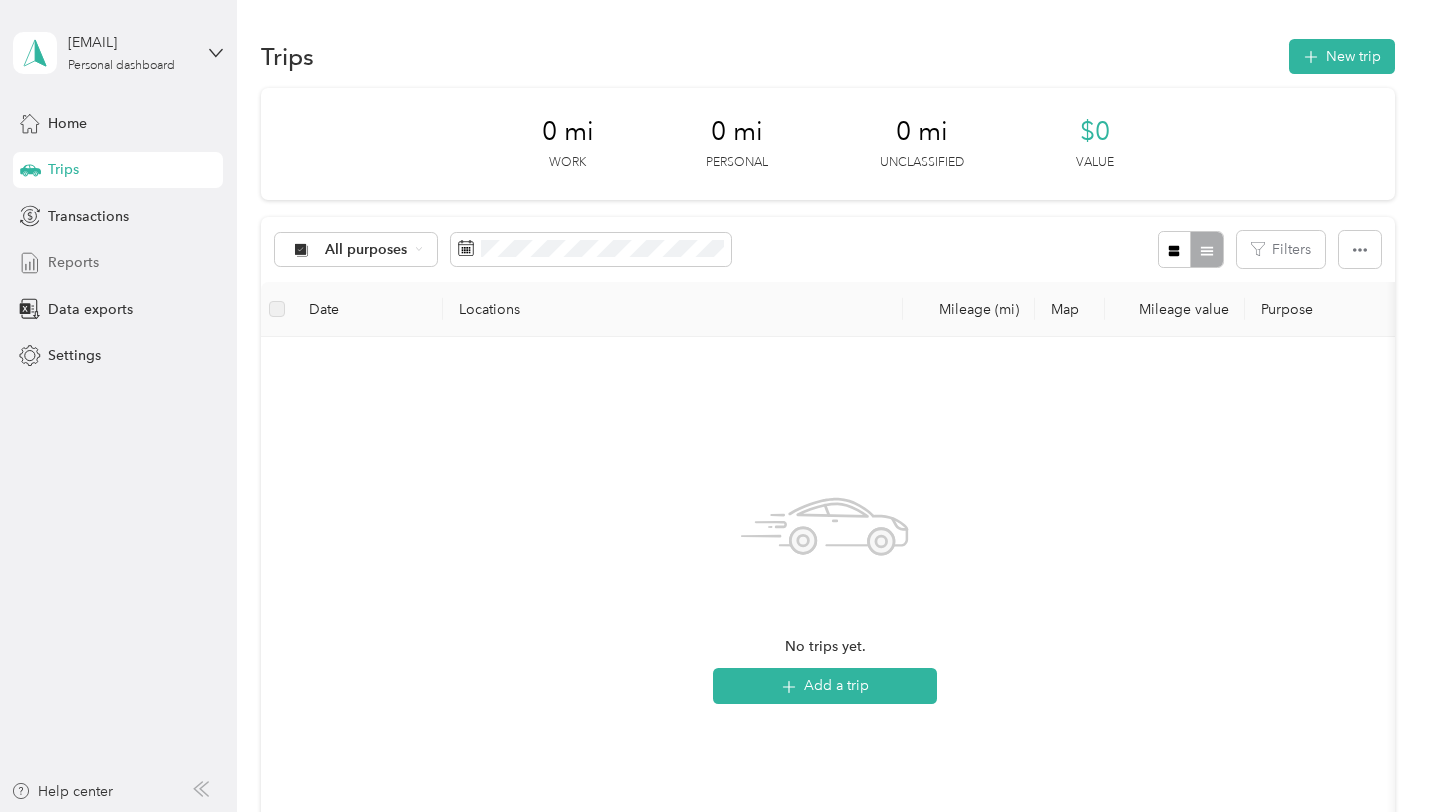click on "Reports" at bounding box center [73, 262] 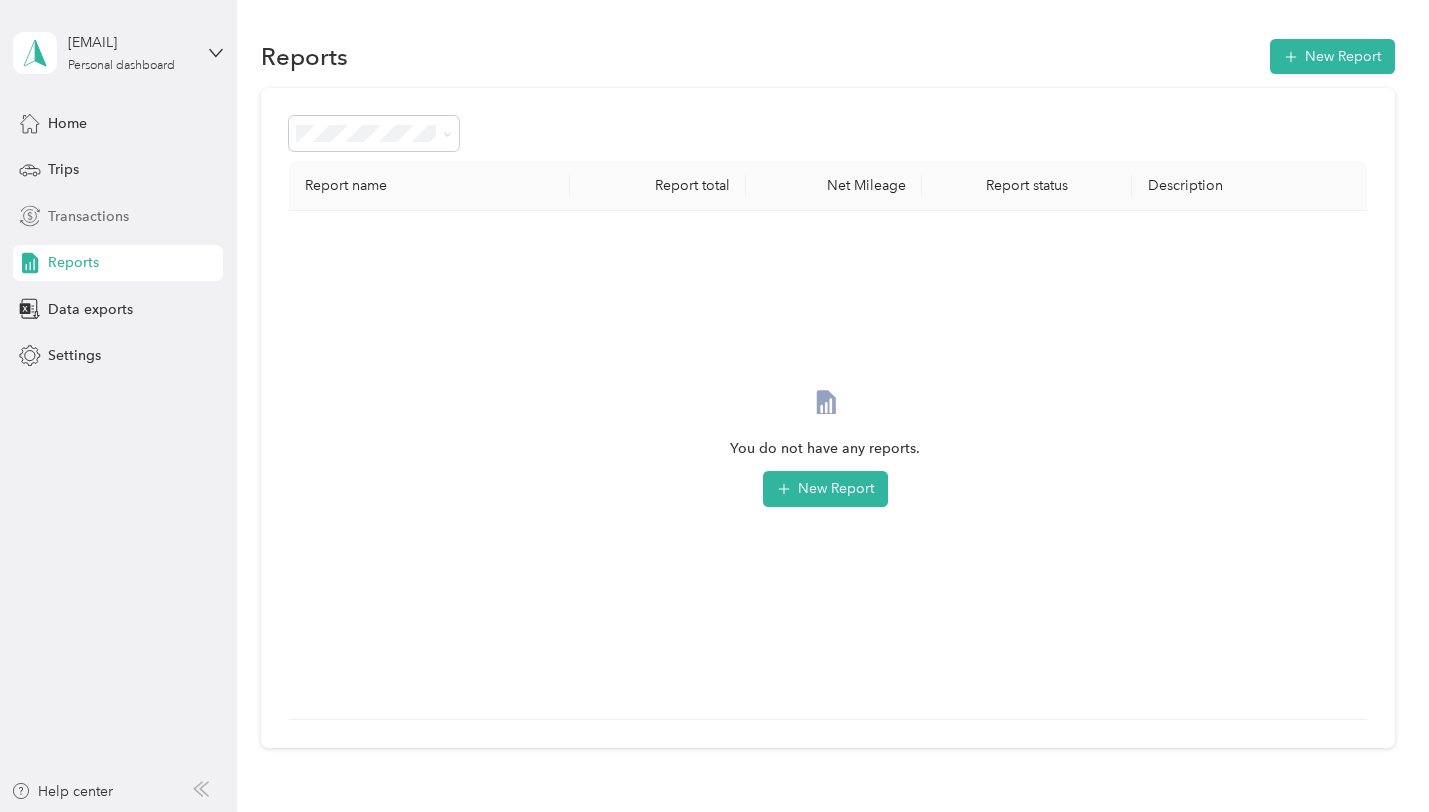 click on "Transactions" at bounding box center (88, 216) 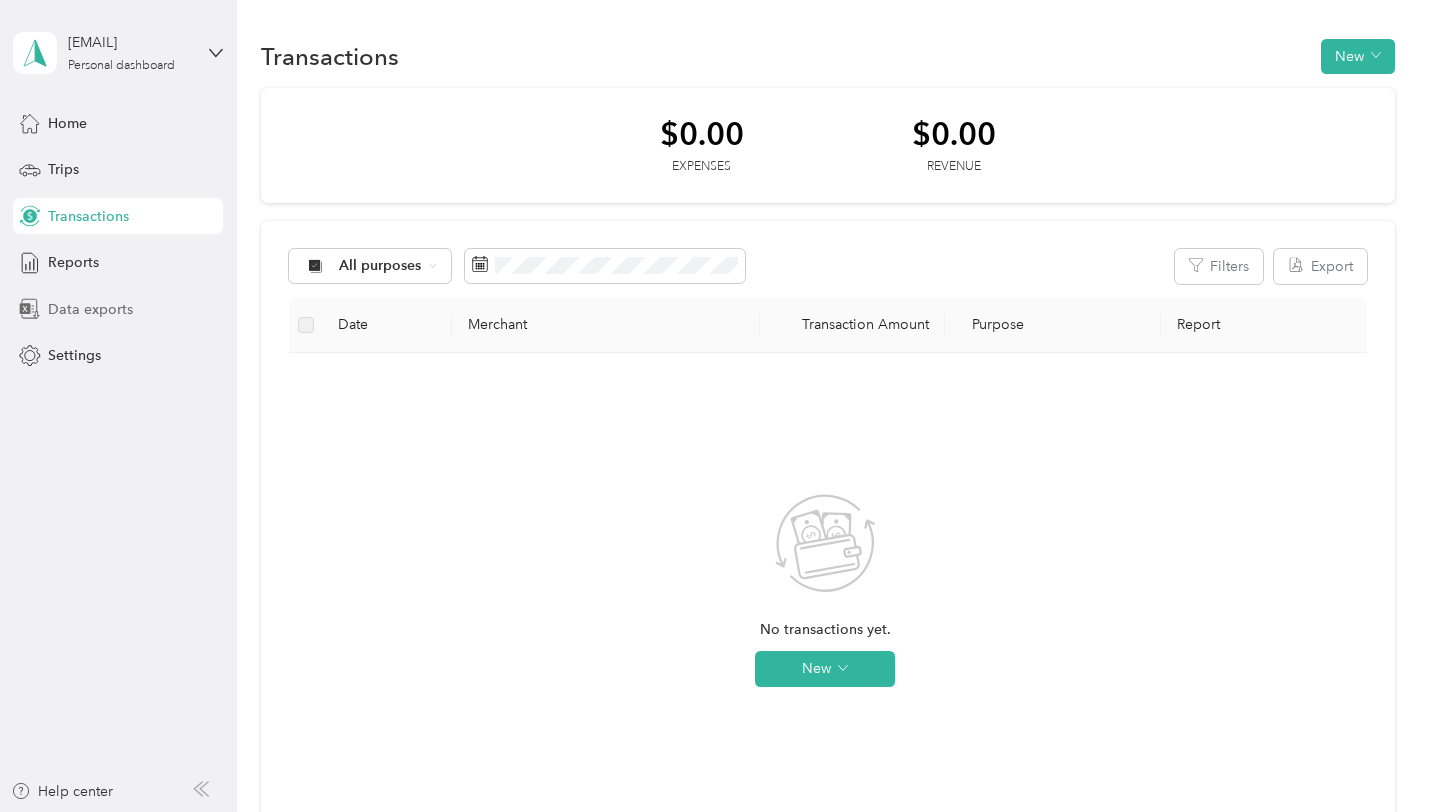 click on "Data exports" at bounding box center (90, 309) 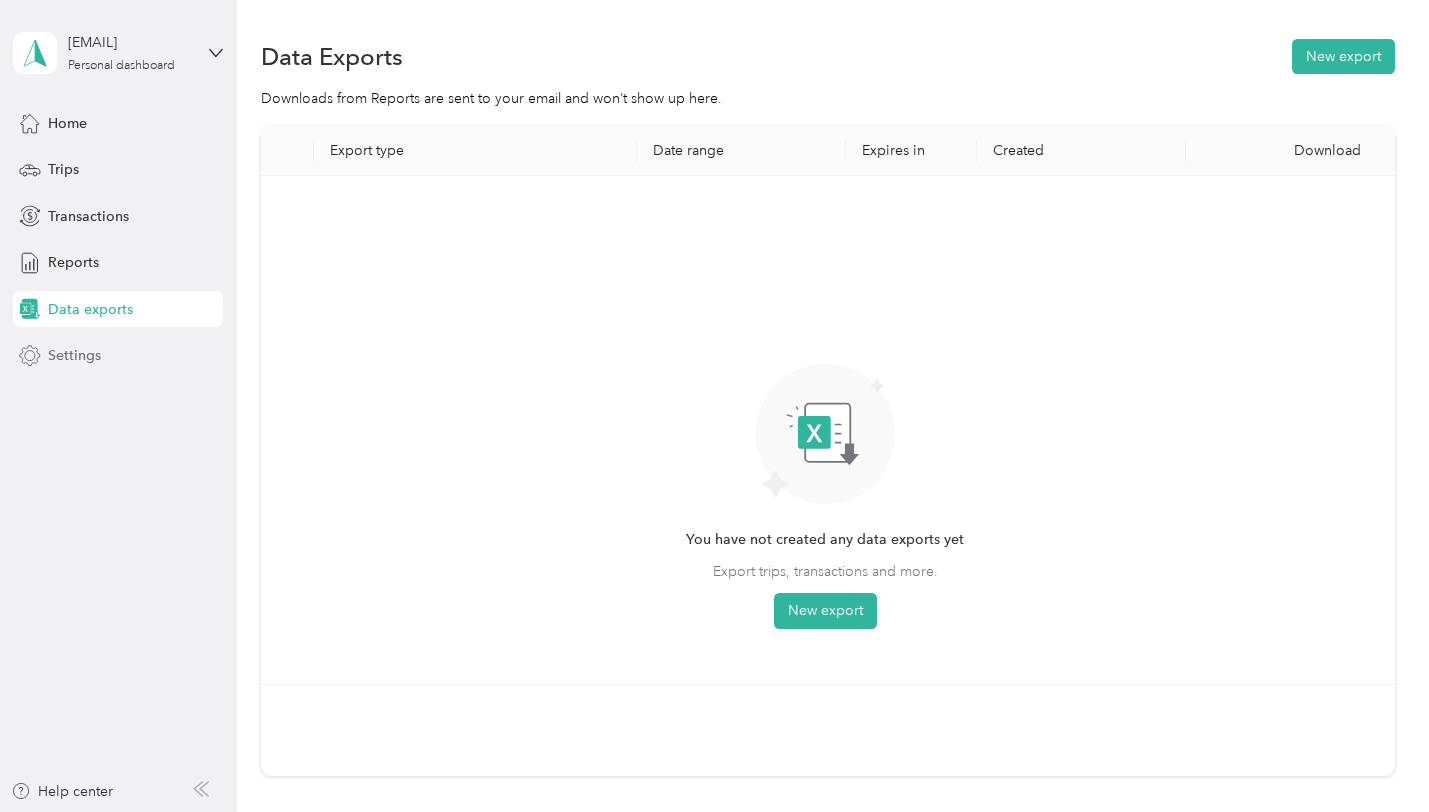 click on "Settings" at bounding box center [74, 355] 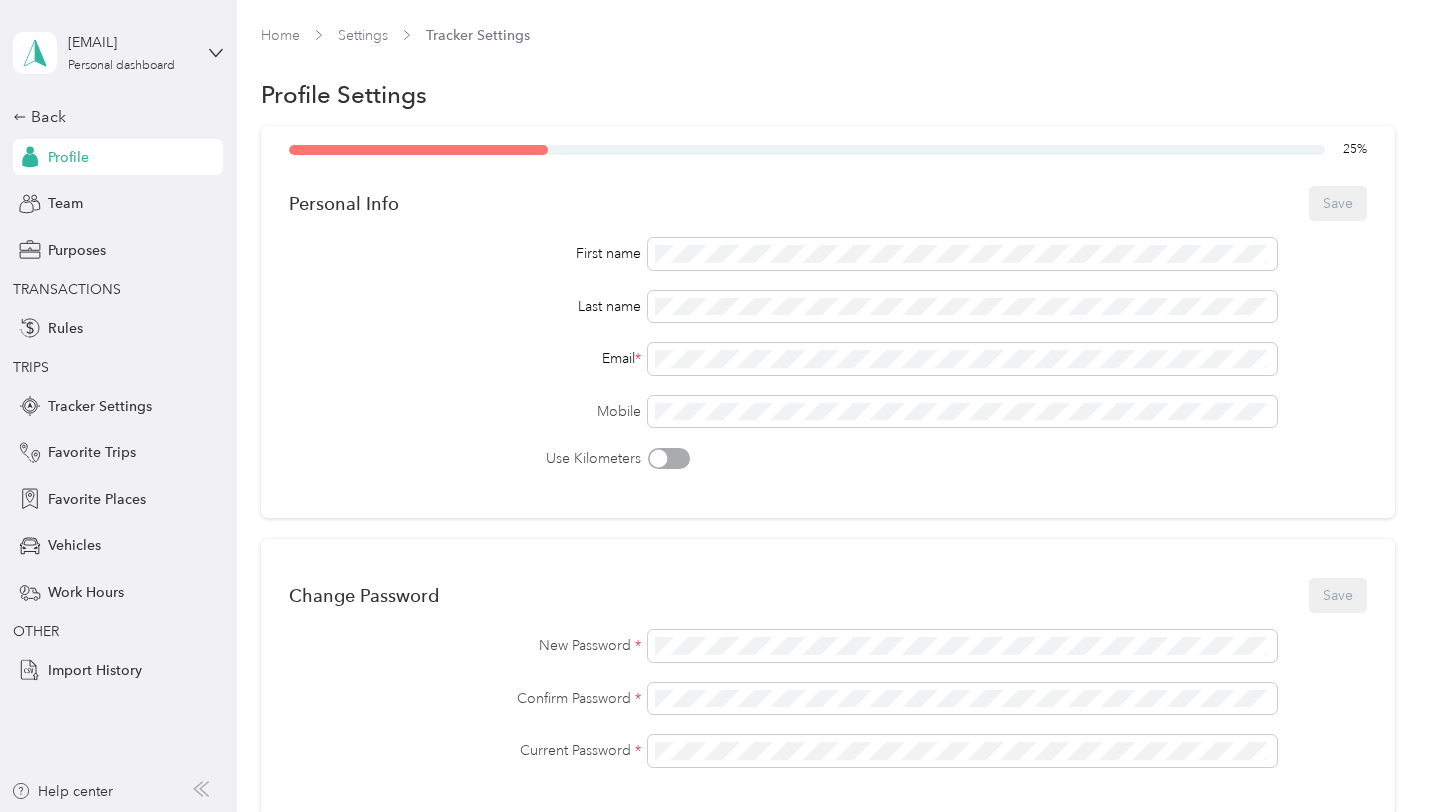 click on "[FIRST] [LAST] [EMAIL]   Use Kilometers" at bounding box center [827, 353] 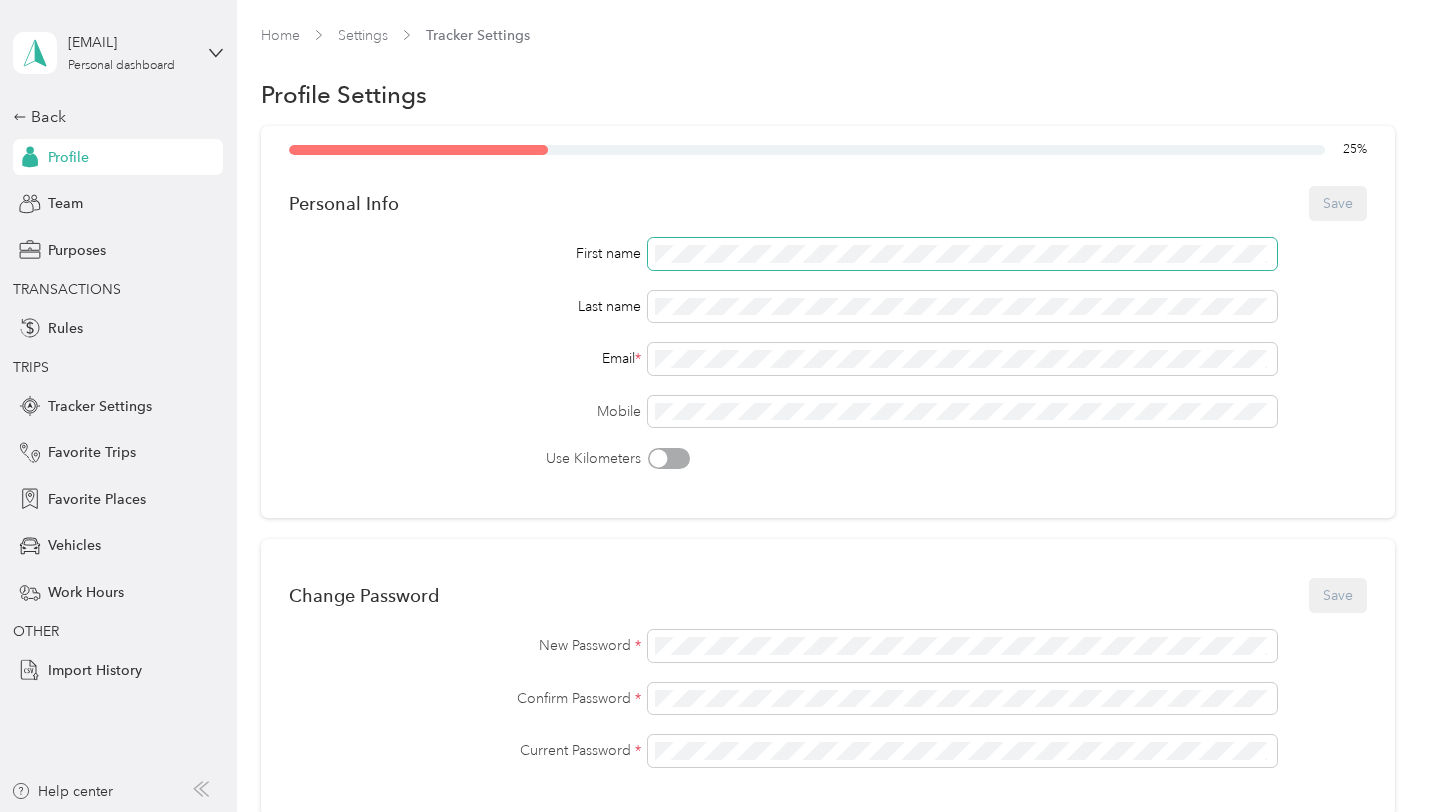 click at bounding box center (962, 254) 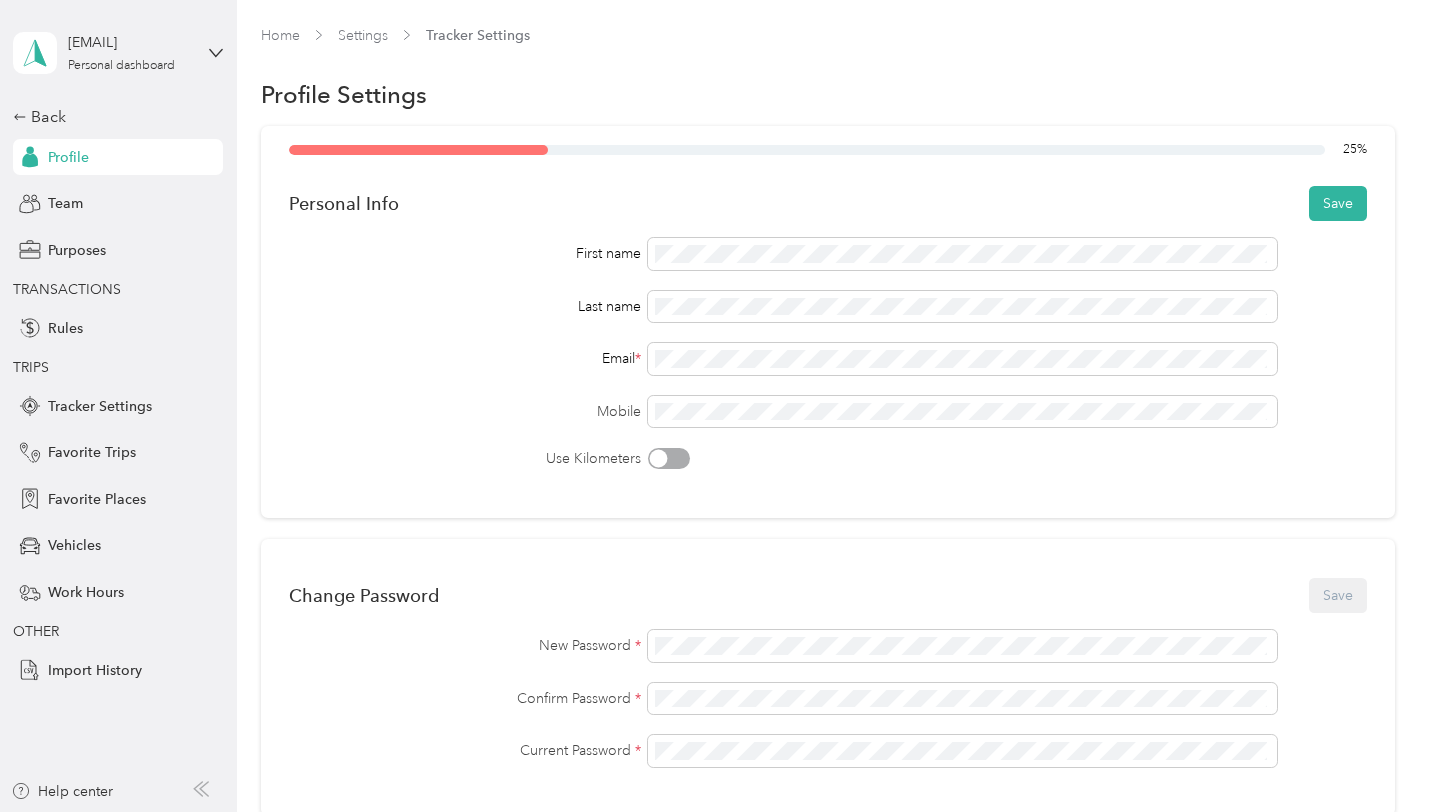 click on "[FIRST] [LAST] [EMAIL]   Use Kilometers" at bounding box center [827, 353] 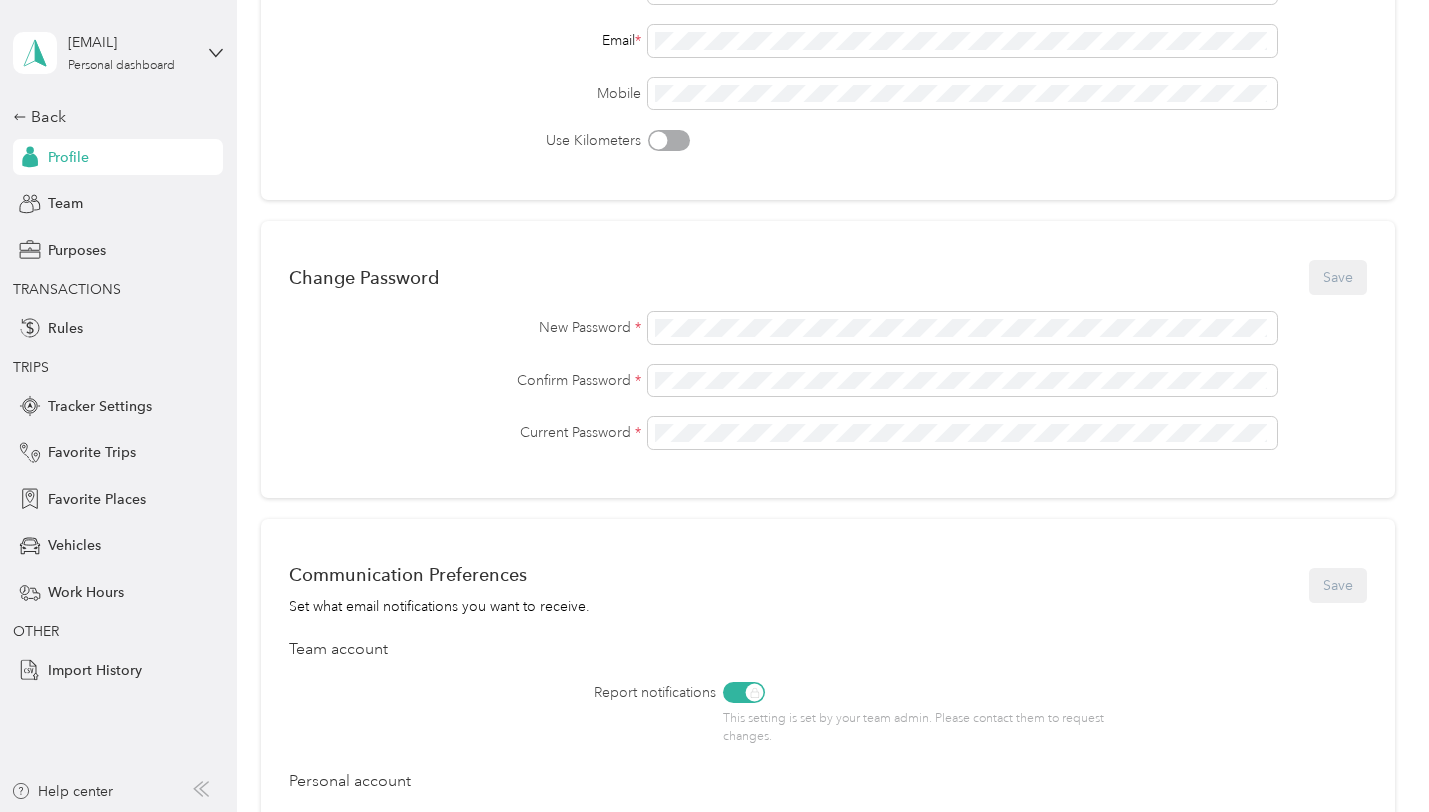 scroll, scrollTop: 475, scrollLeft: 0, axis: vertical 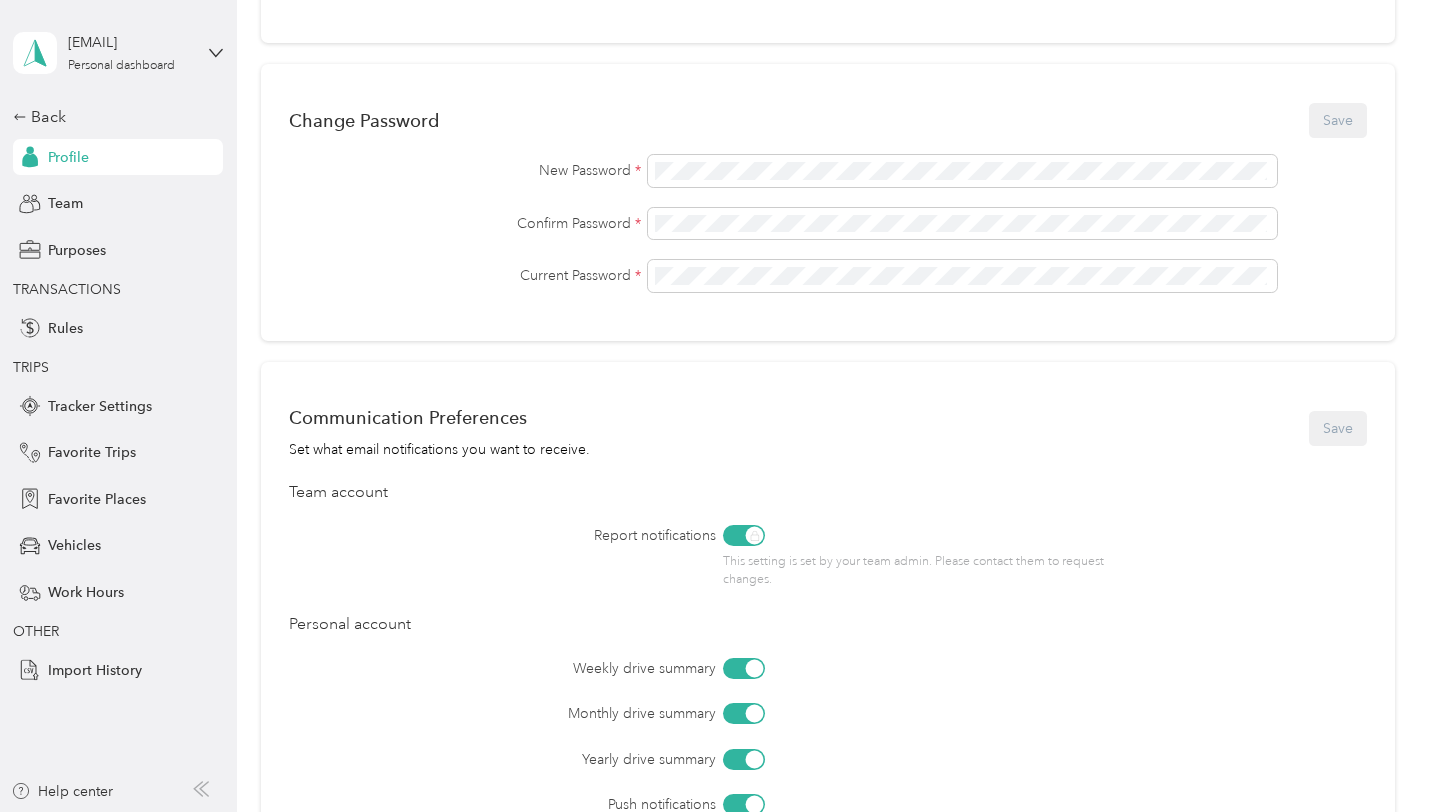 click on "New Password   * Confirm Password   * Current Password   *" at bounding box center (827, 223) 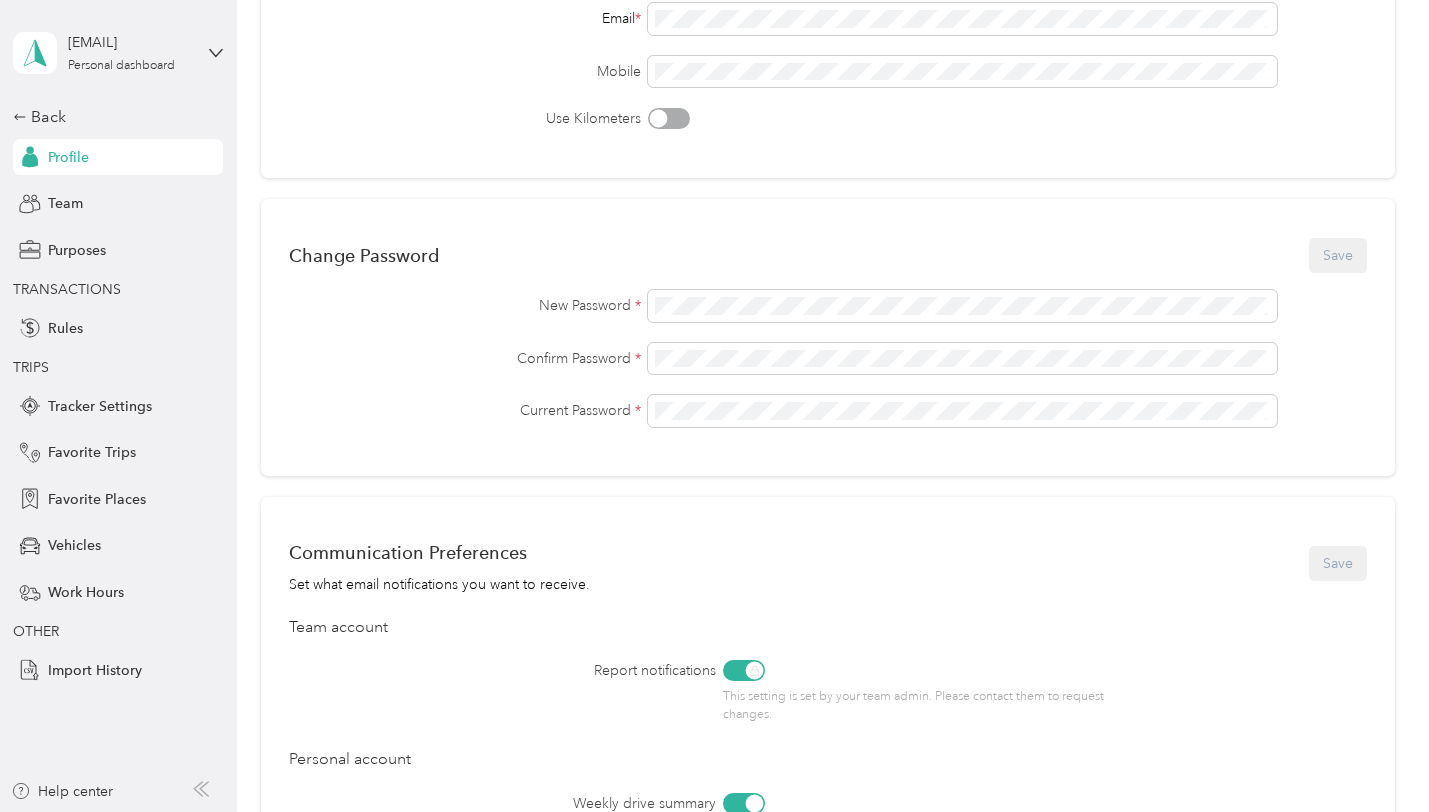scroll, scrollTop: 0, scrollLeft: 0, axis: both 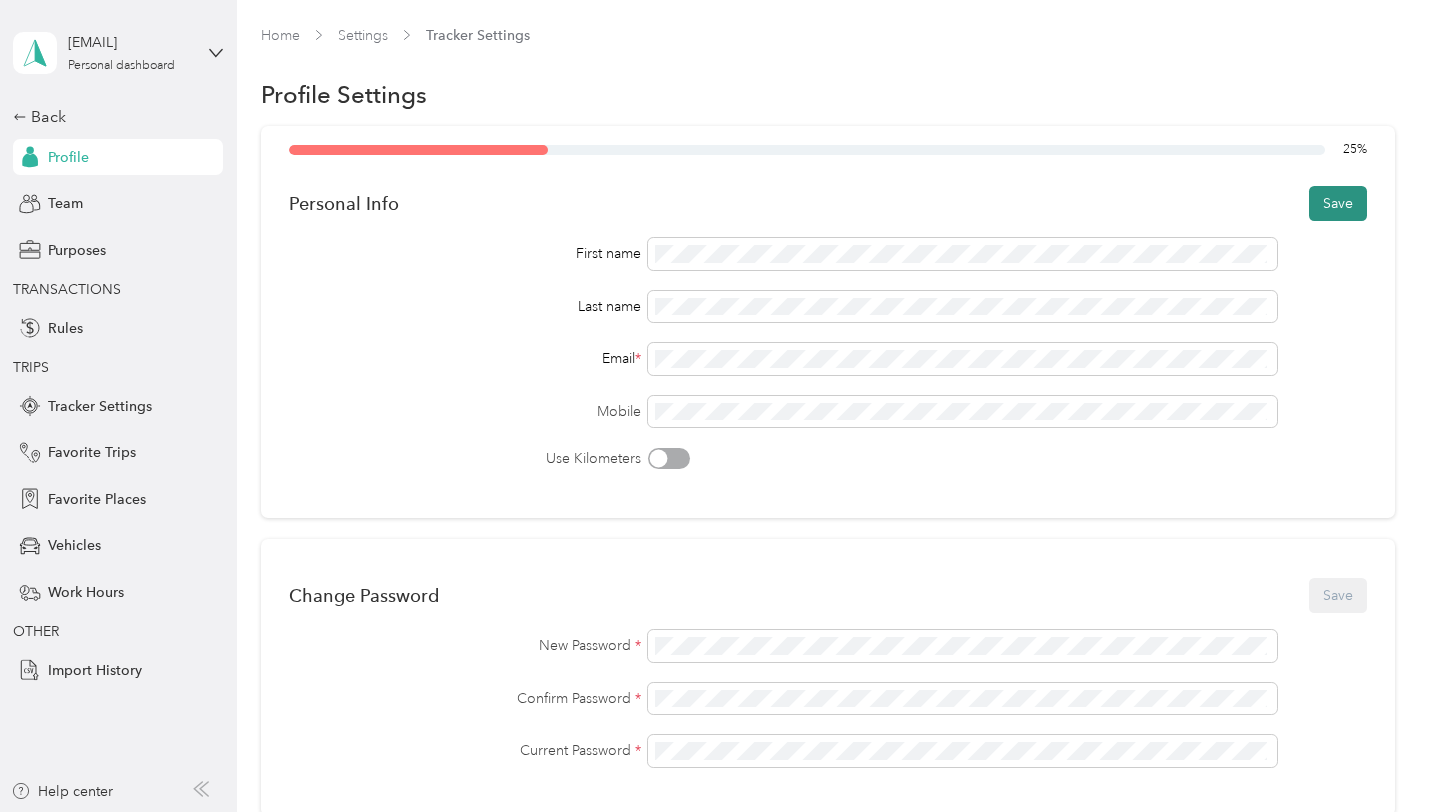click on "Save" at bounding box center (1338, 203) 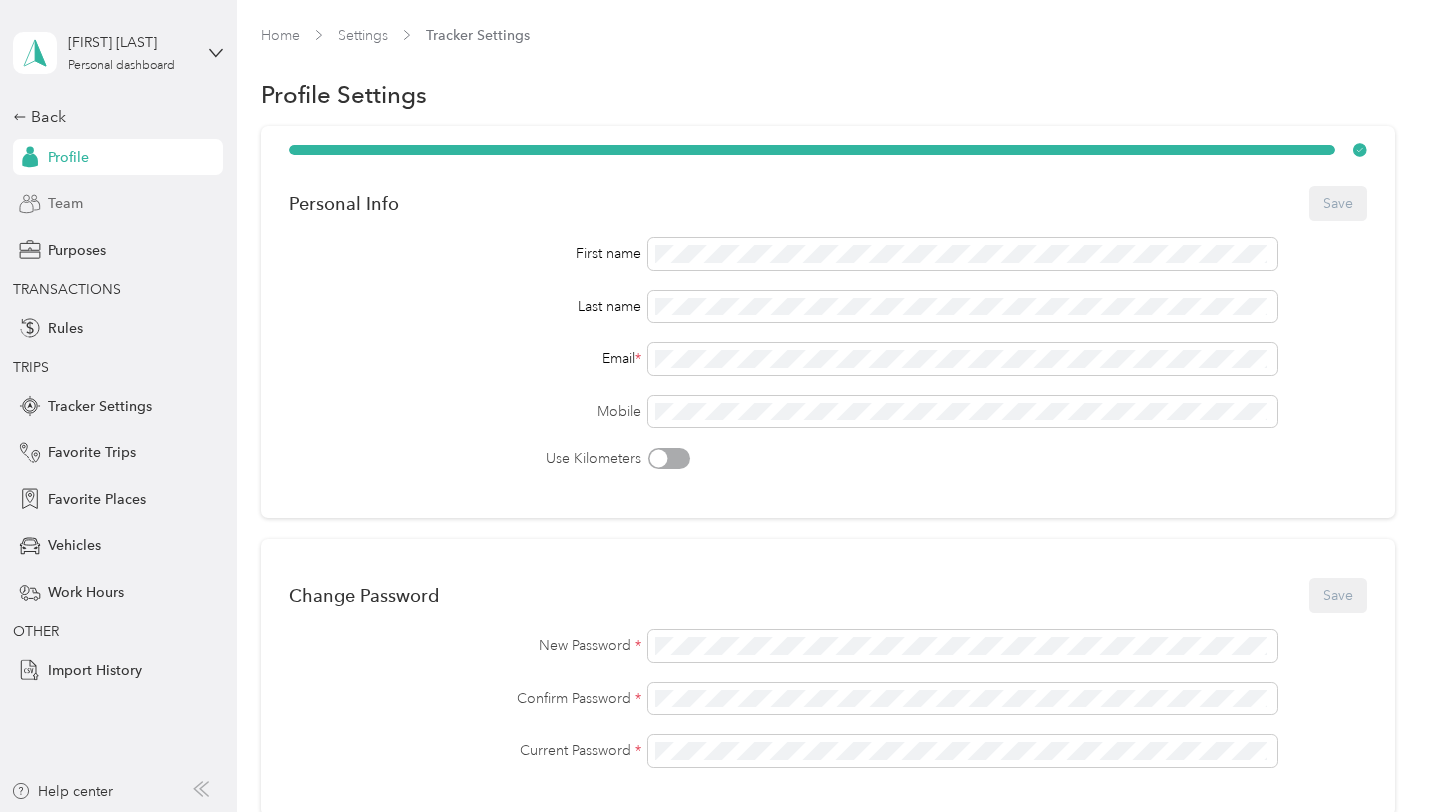 click on "Team" at bounding box center [65, 203] 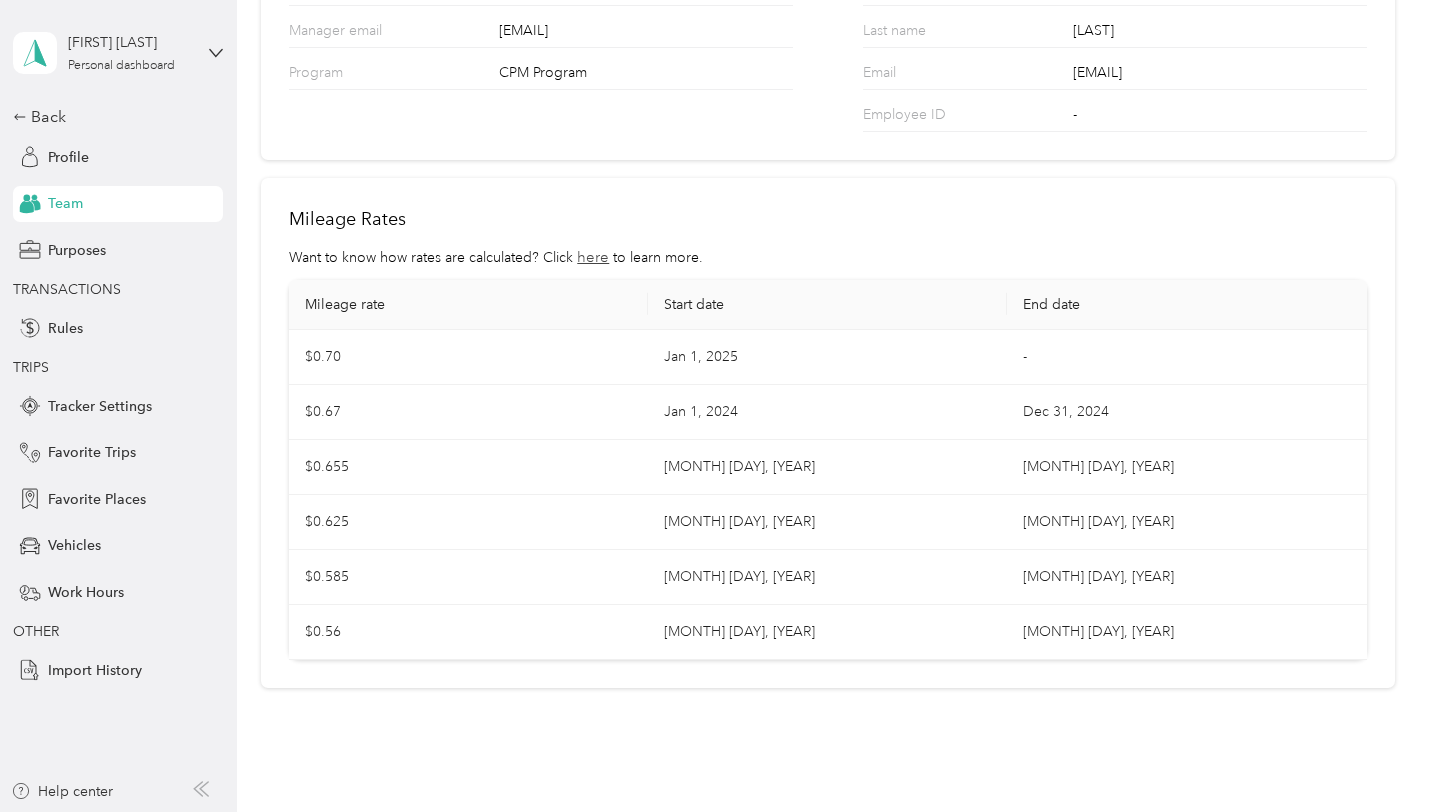scroll, scrollTop: 267, scrollLeft: 0, axis: vertical 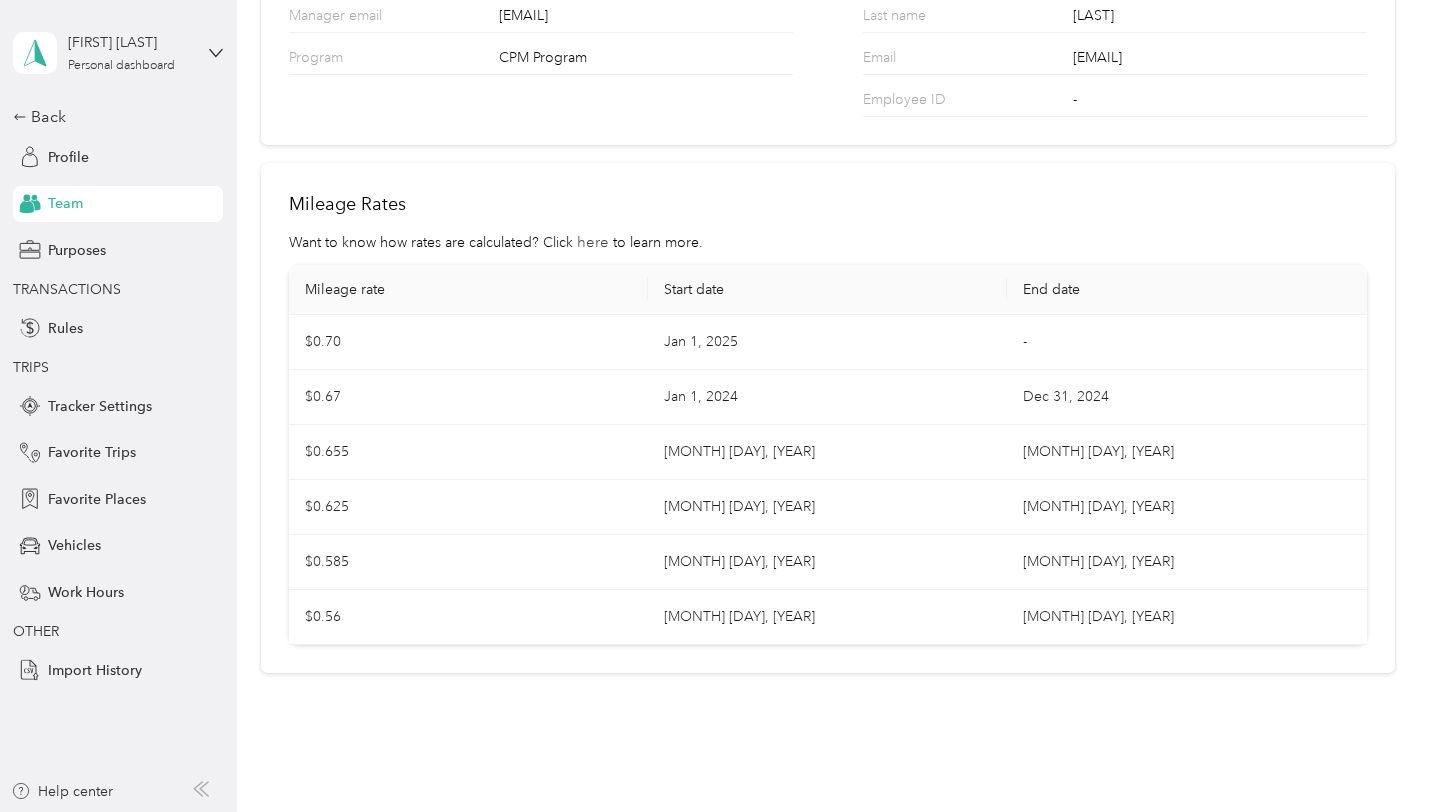 click on "here" at bounding box center [593, 242] 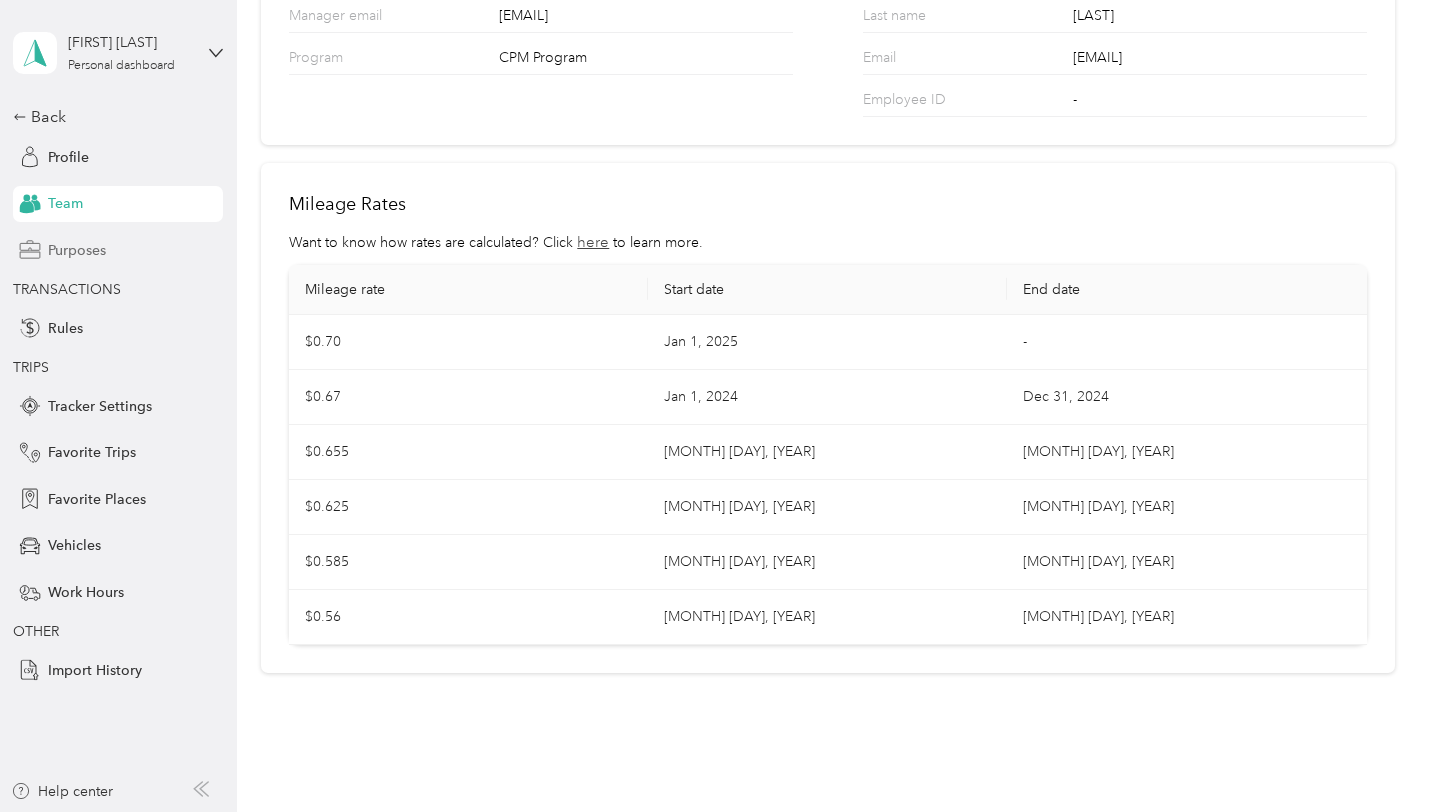 click on "Purposes" at bounding box center [77, 250] 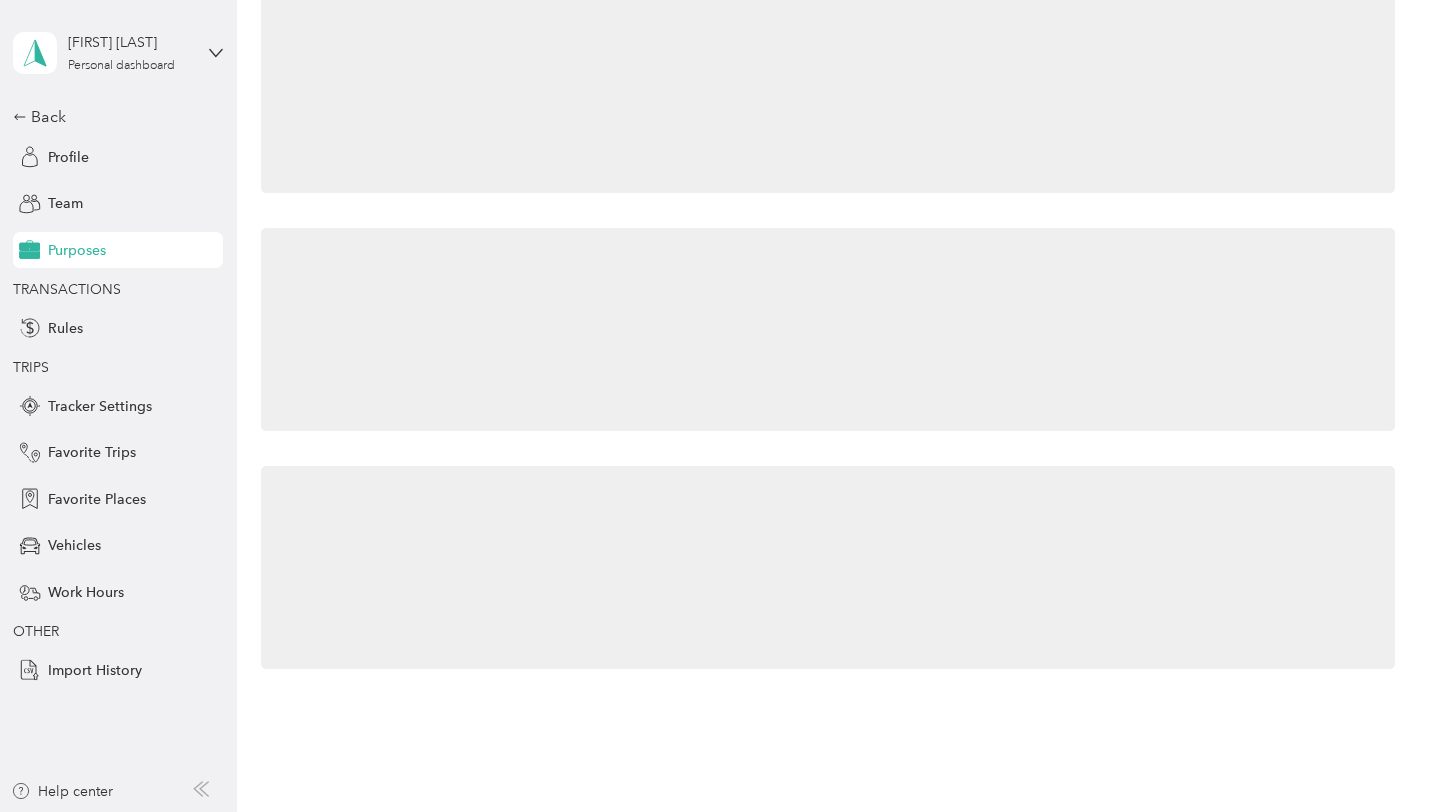 scroll, scrollTop: 0, scrollLeft: 0, axis: both 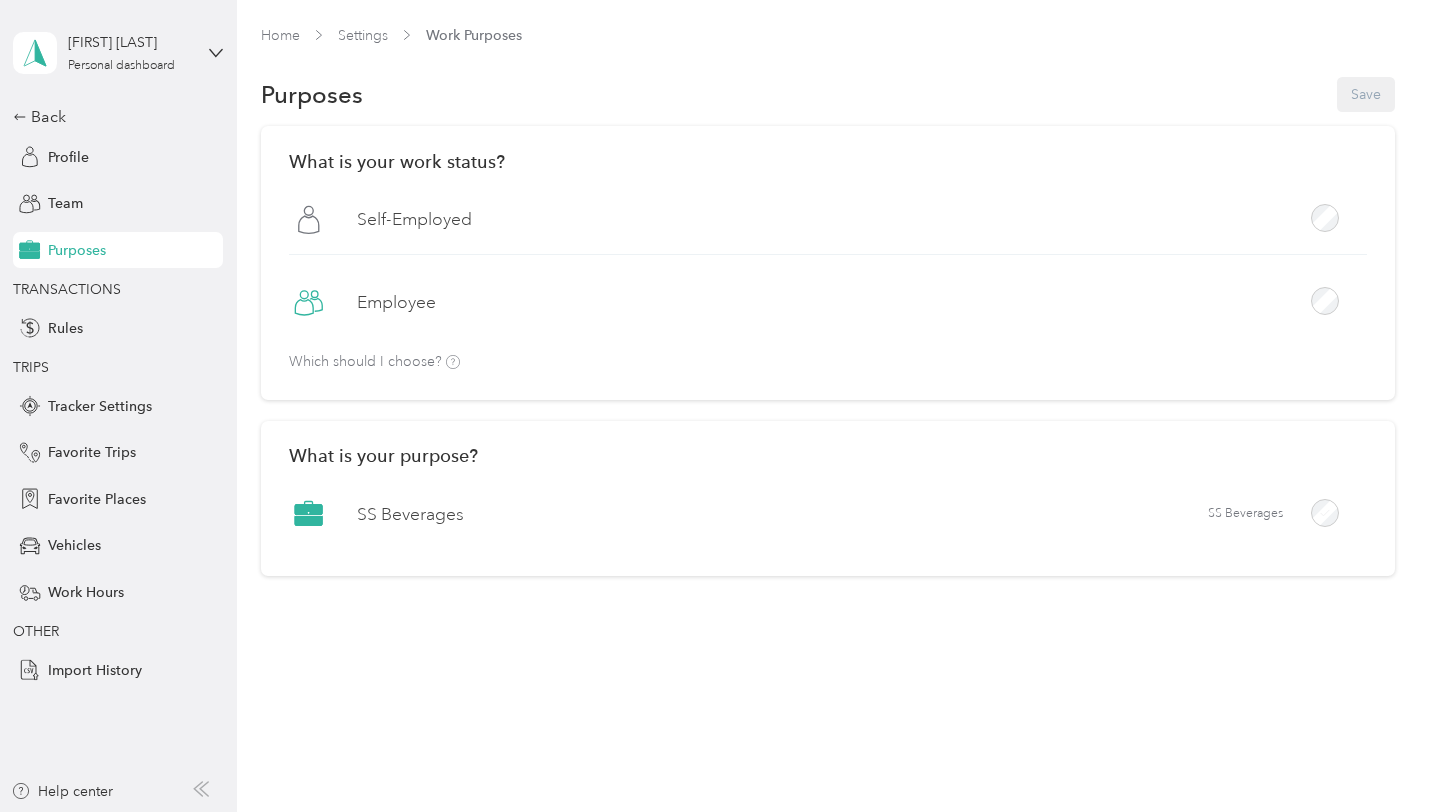 click on "Employee" at bounding box center (396, 302) 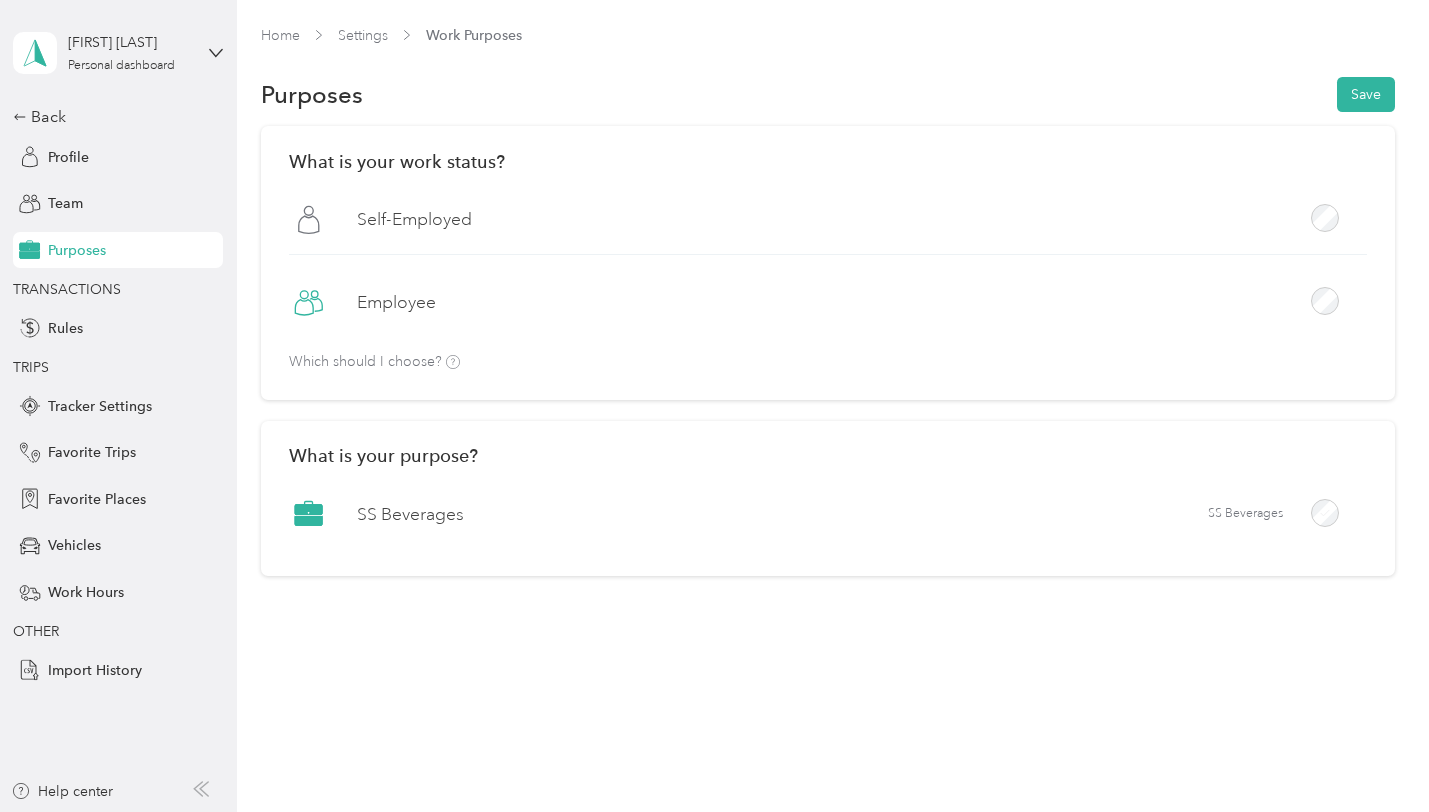click on "SS Beverages" at bounding box center [410, 514] 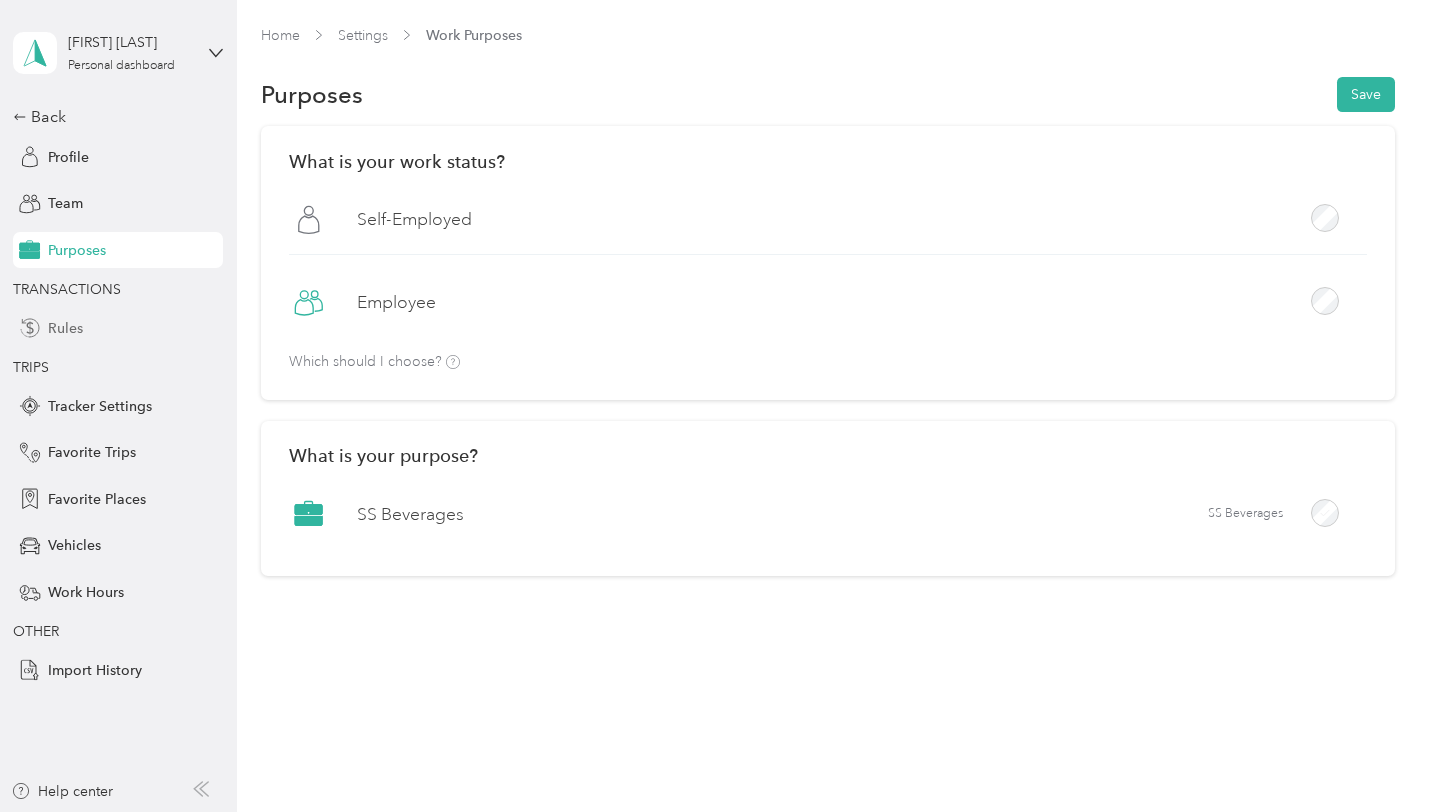 click on "Rules" at bounding box center [65, 328] 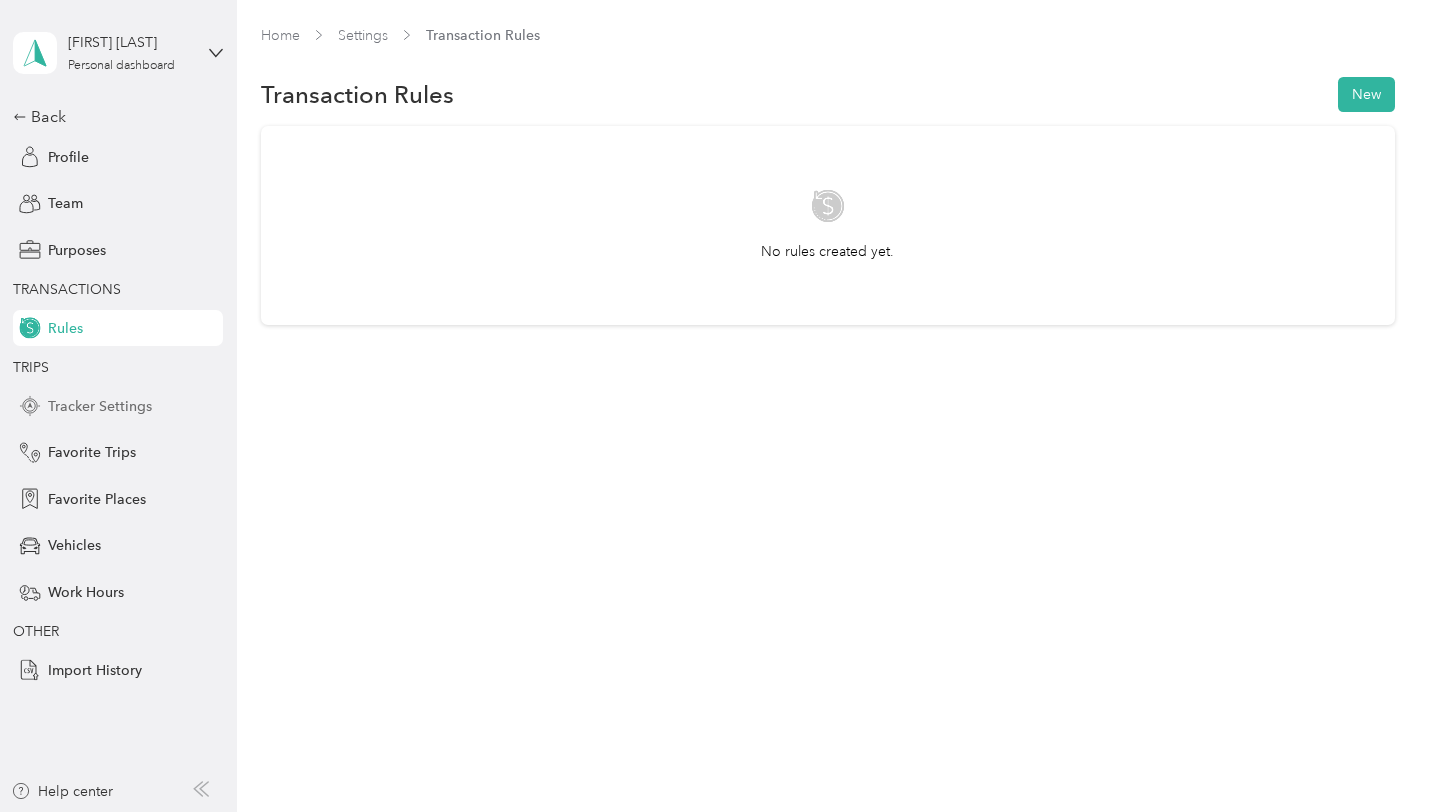 click on "Tracker Settings" at bounding box center (100, 406) 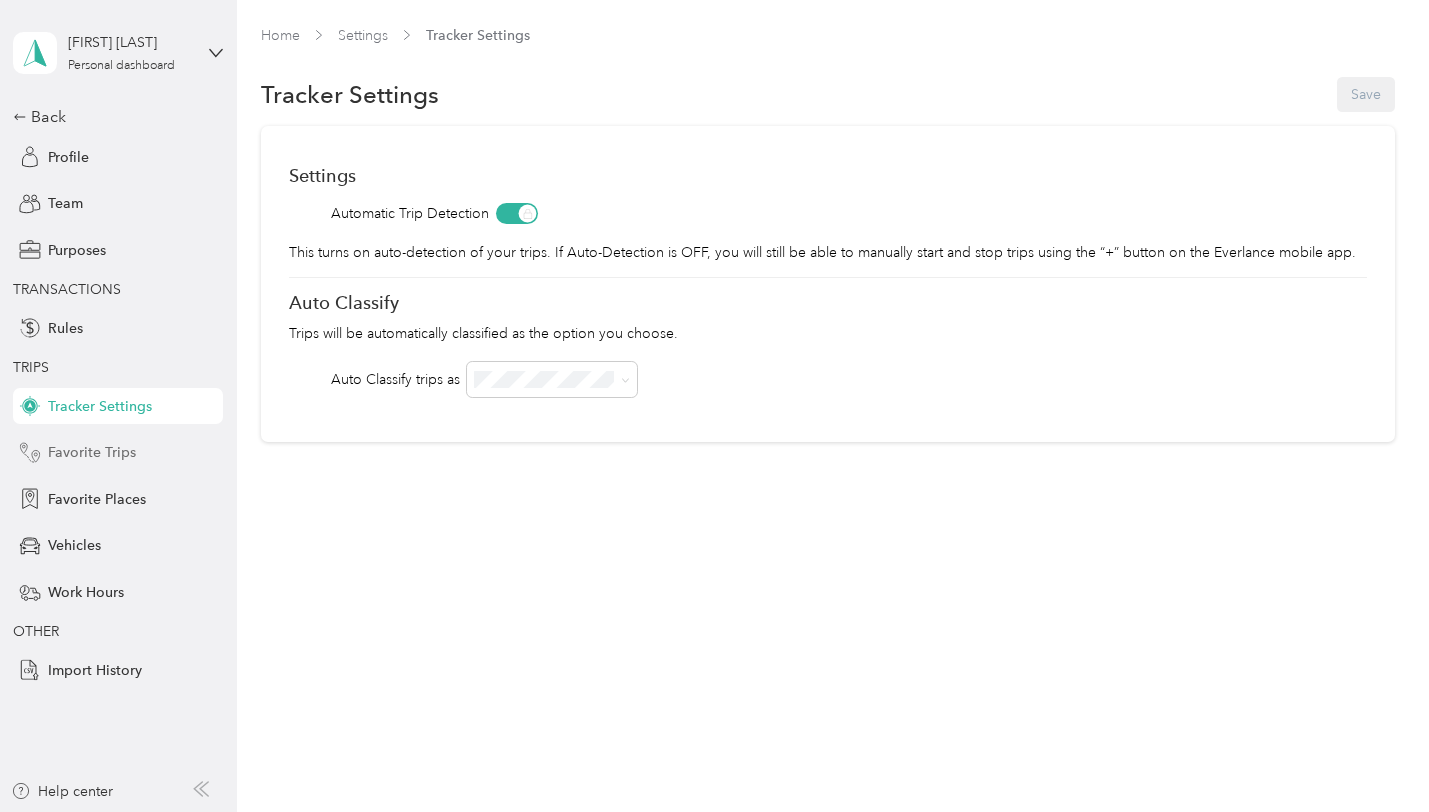 click on "Favorite Trips" at bounding box center [92, 452] 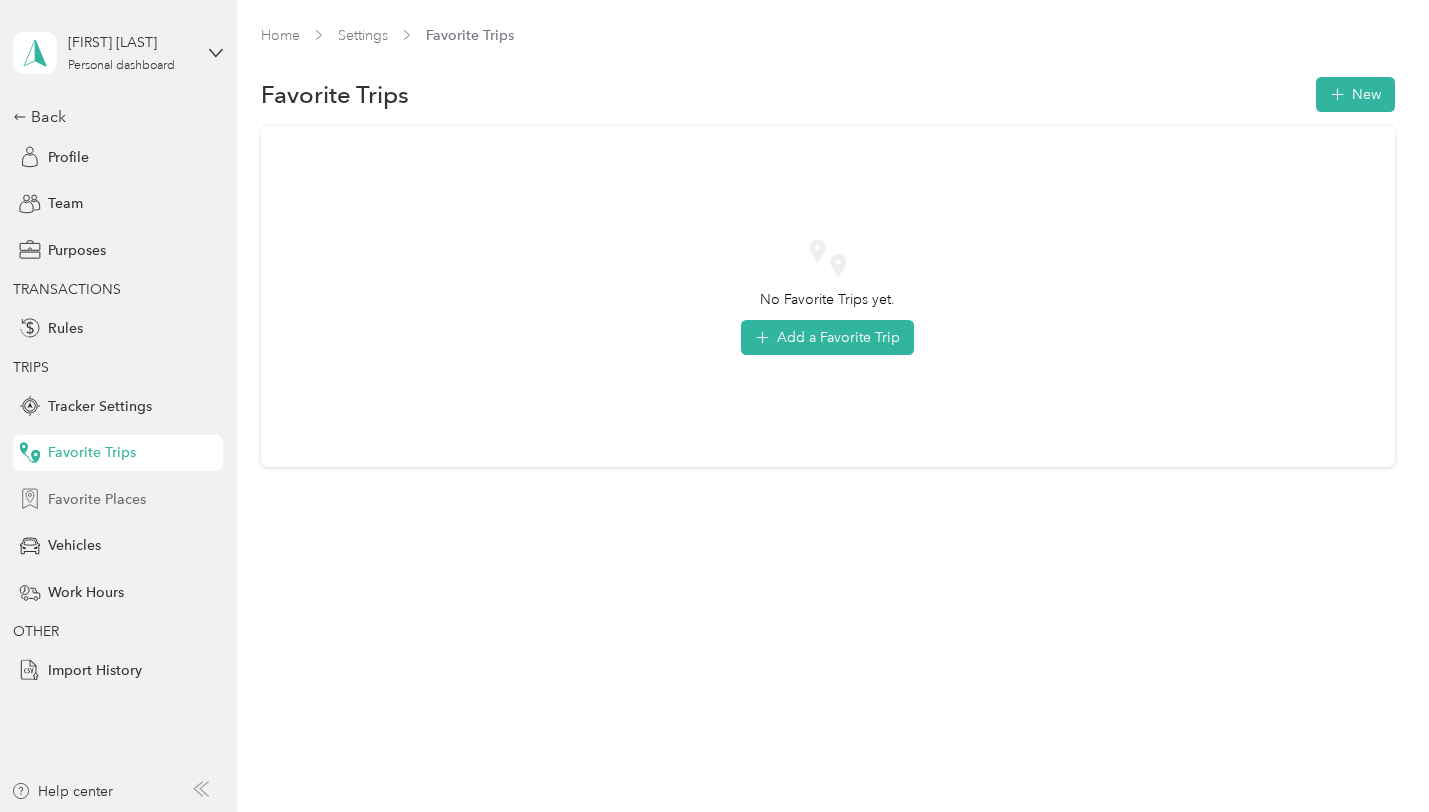 click on "Favorite Places" at bounding box center [97, 499] 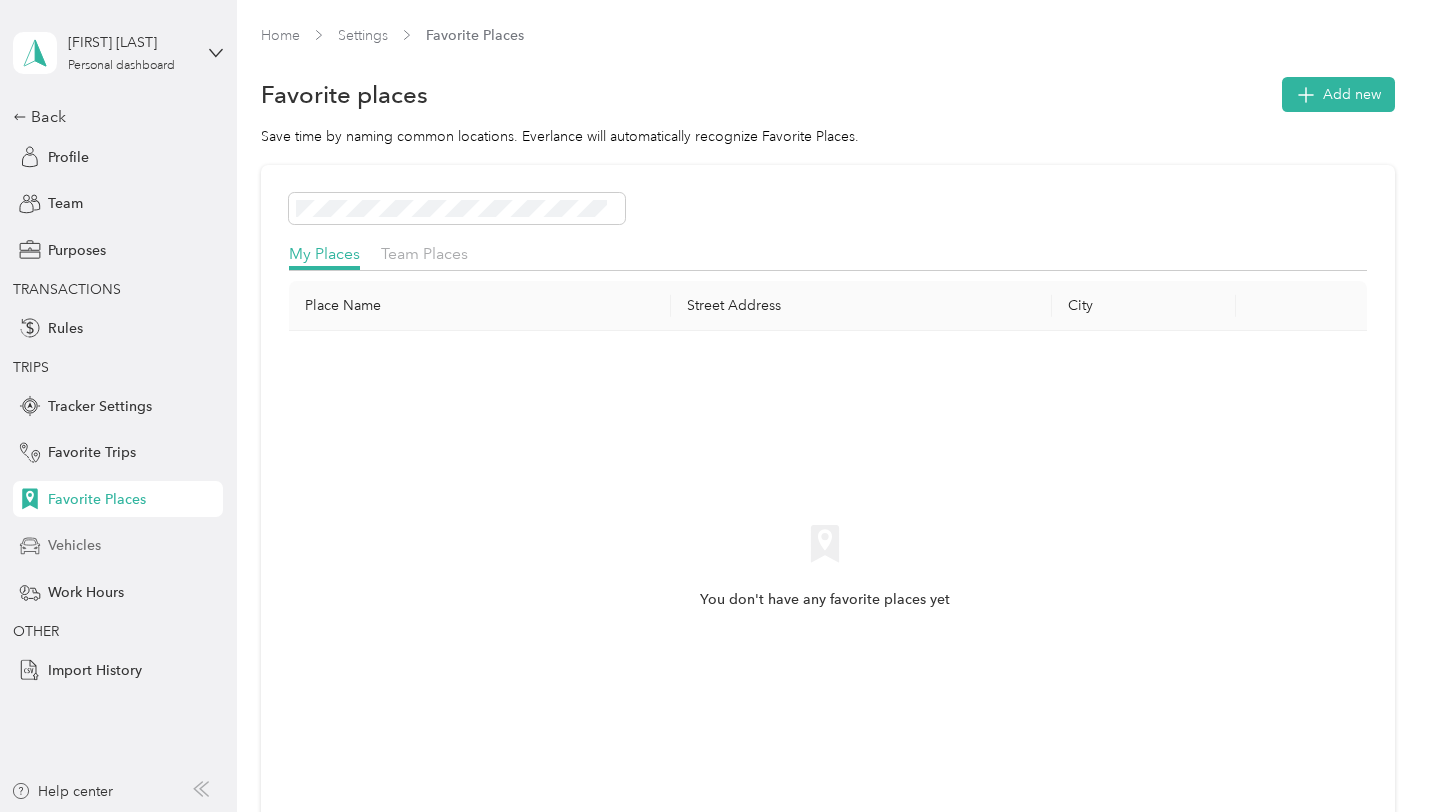 click on "Vehicles" at bounding box center [74, 545] 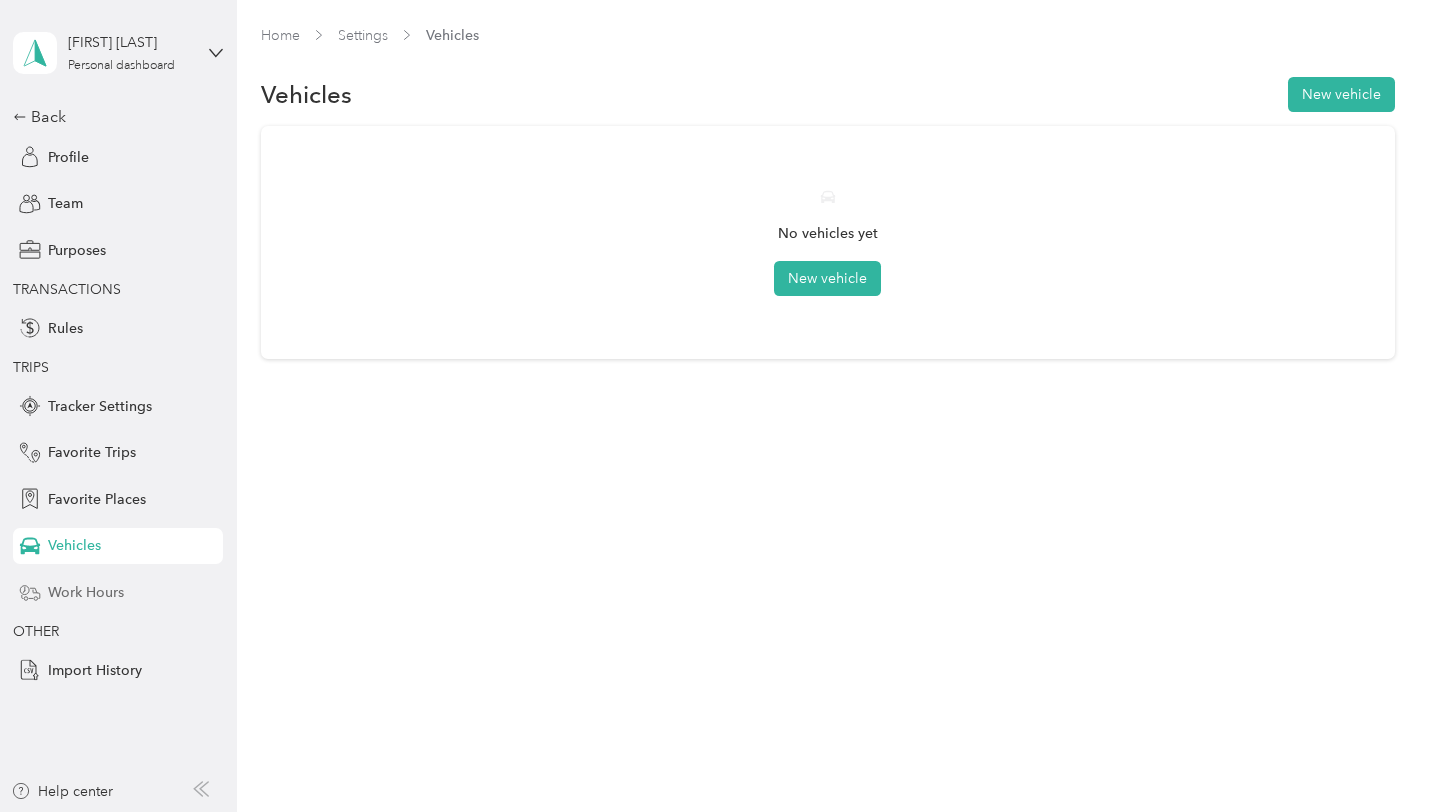 click on "Work Hours" at bounding box center [86, 592] 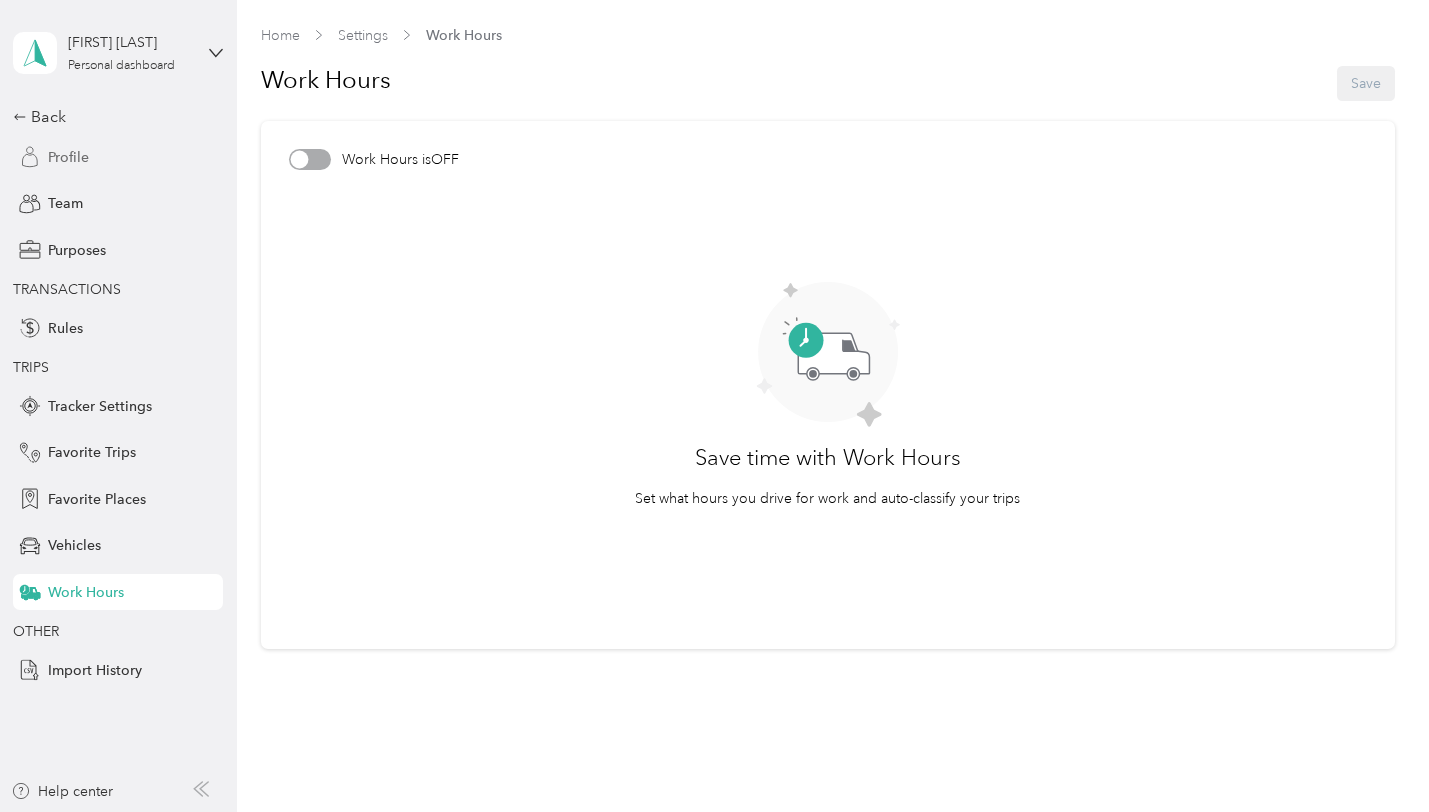 click on "Profile" at bounding box center (68, 157) 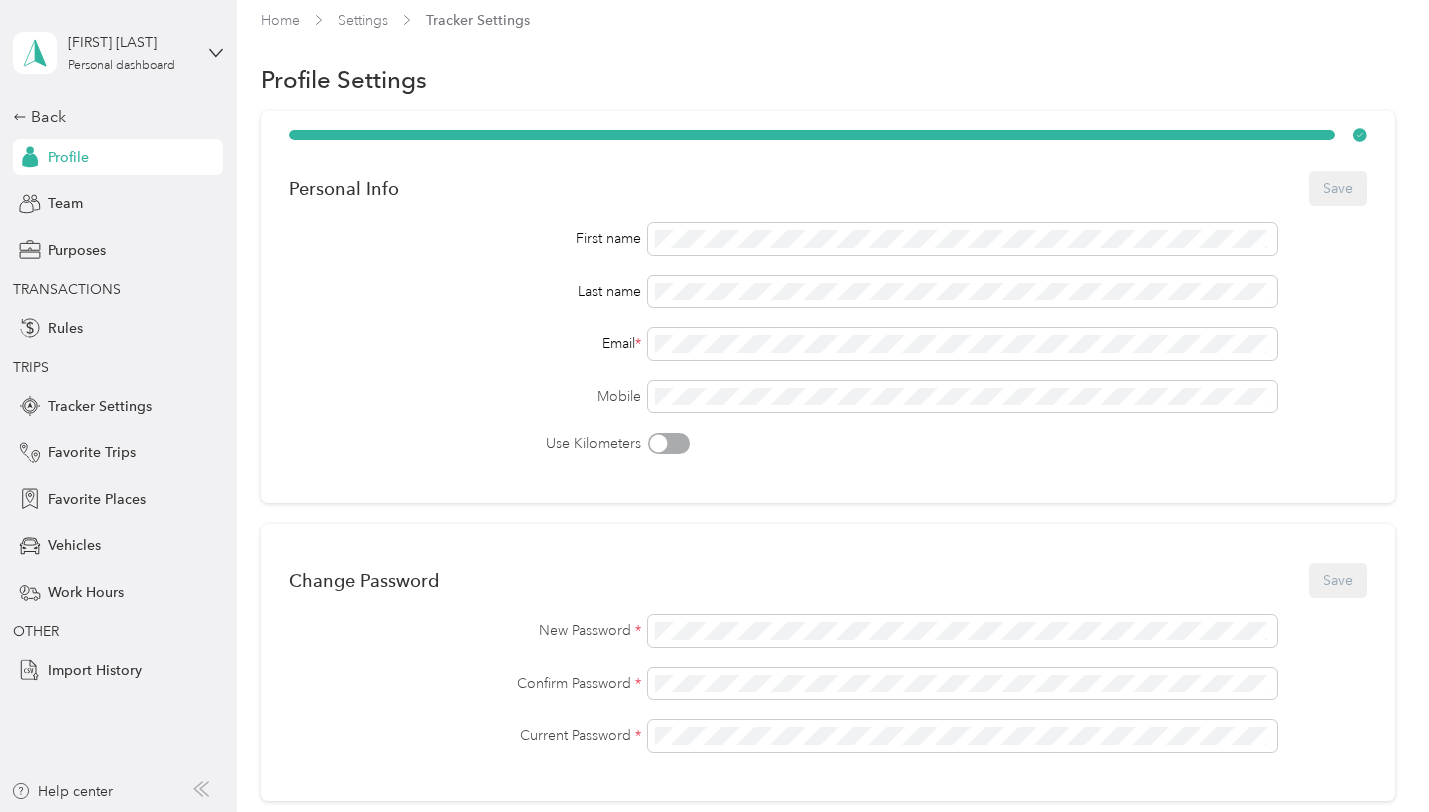 scroll, scrollTop: 23, scrollLeft: 0, axis: vertical 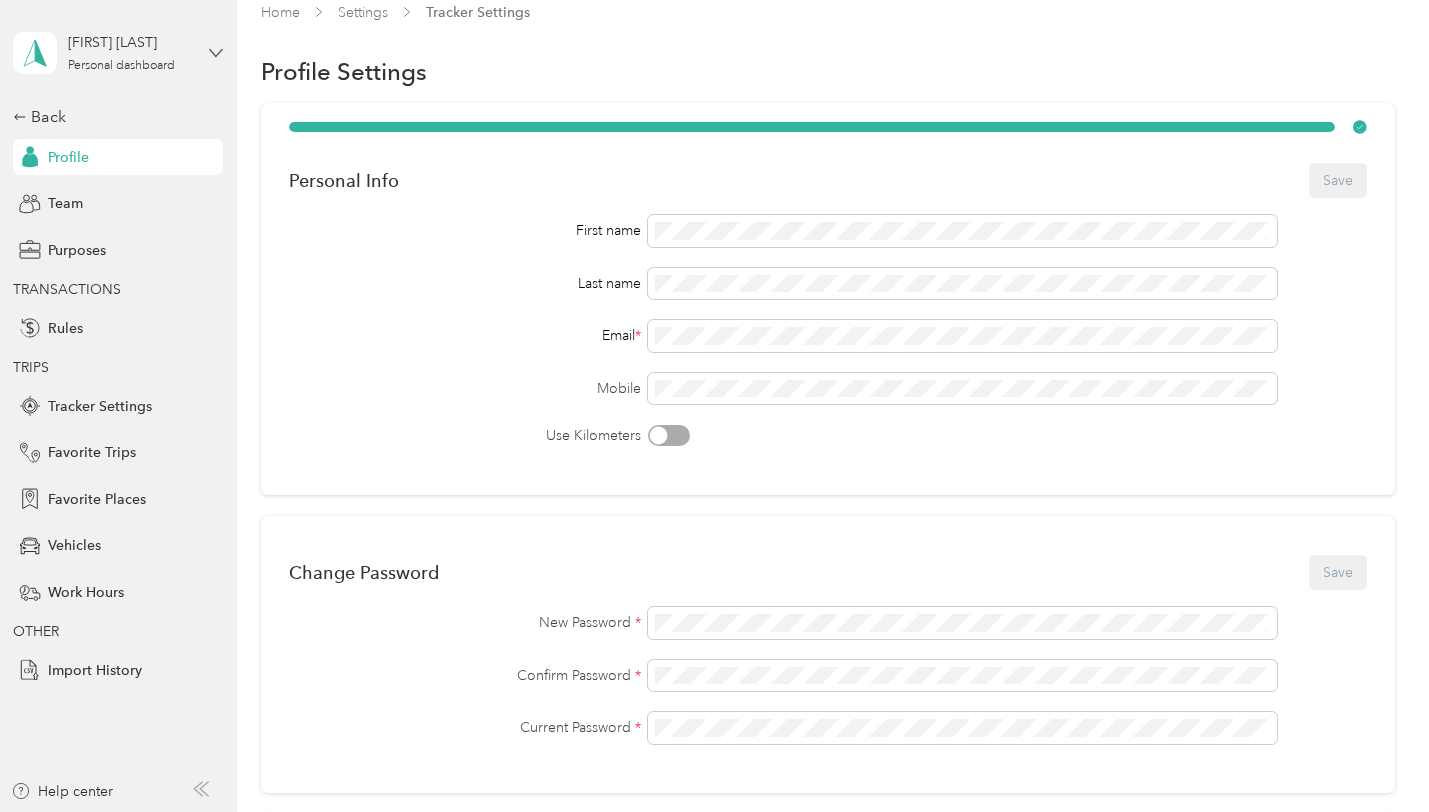 click 